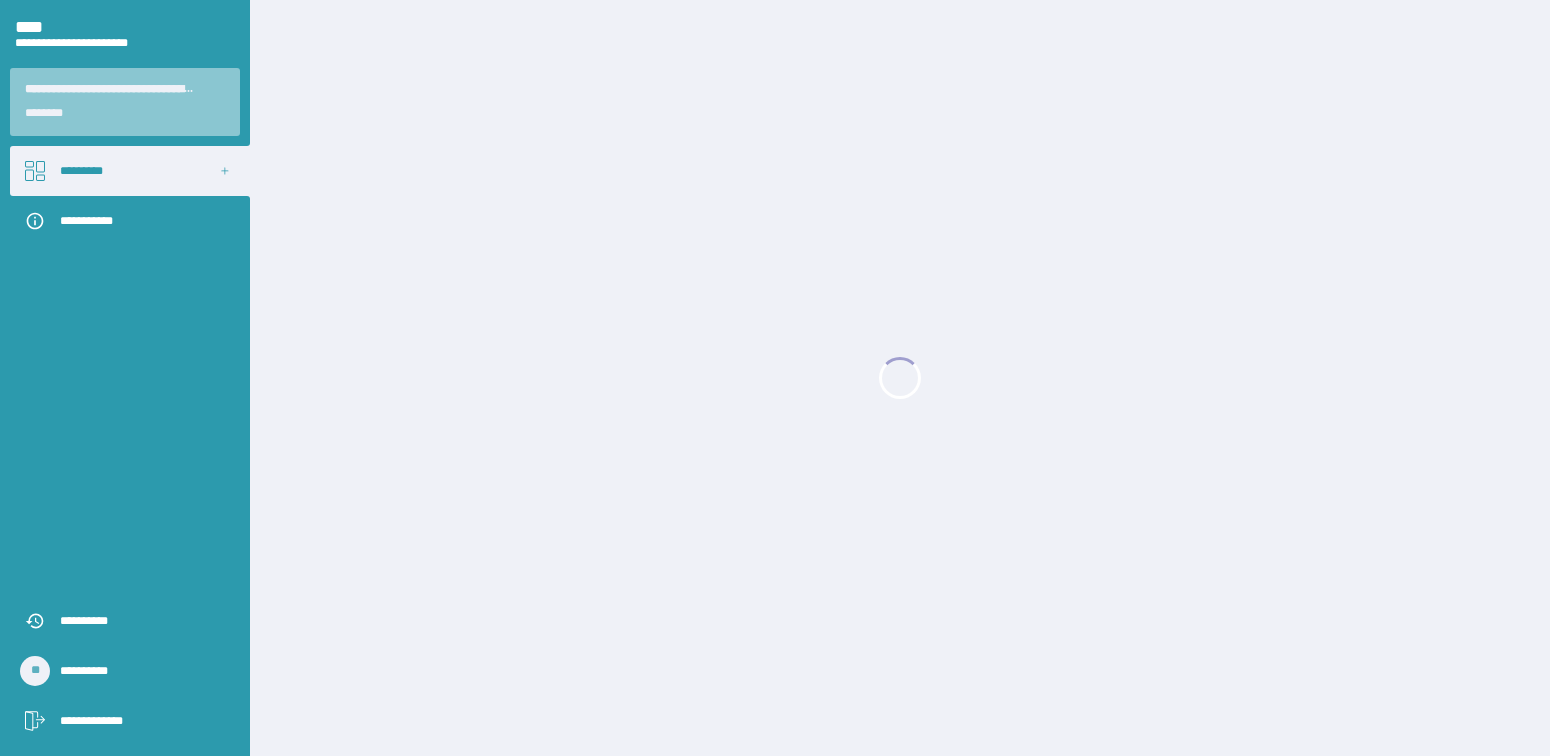 scroll, scrollTop: 0, scrollLeft: 0, axis: both 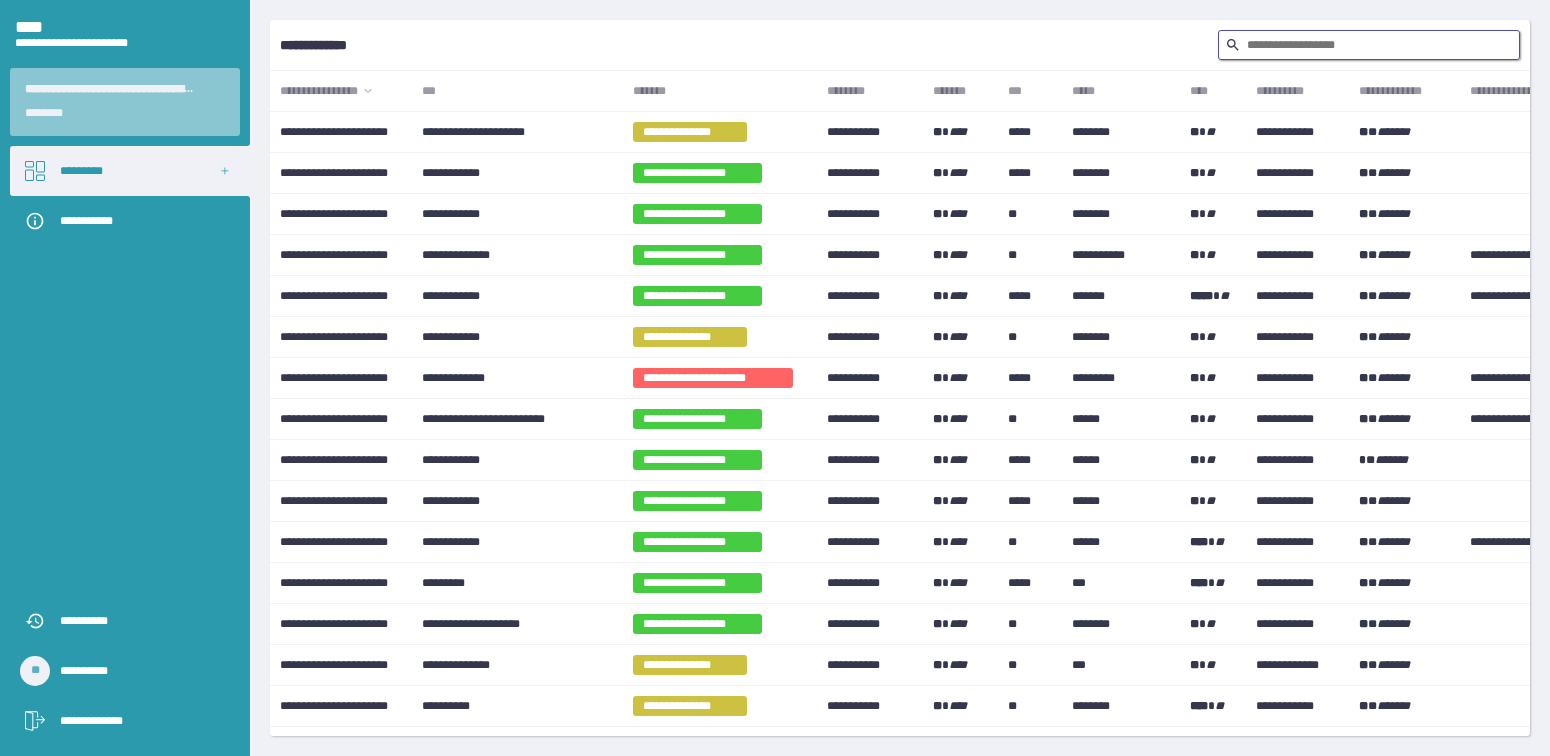 click at bounding box center (1369, 45) 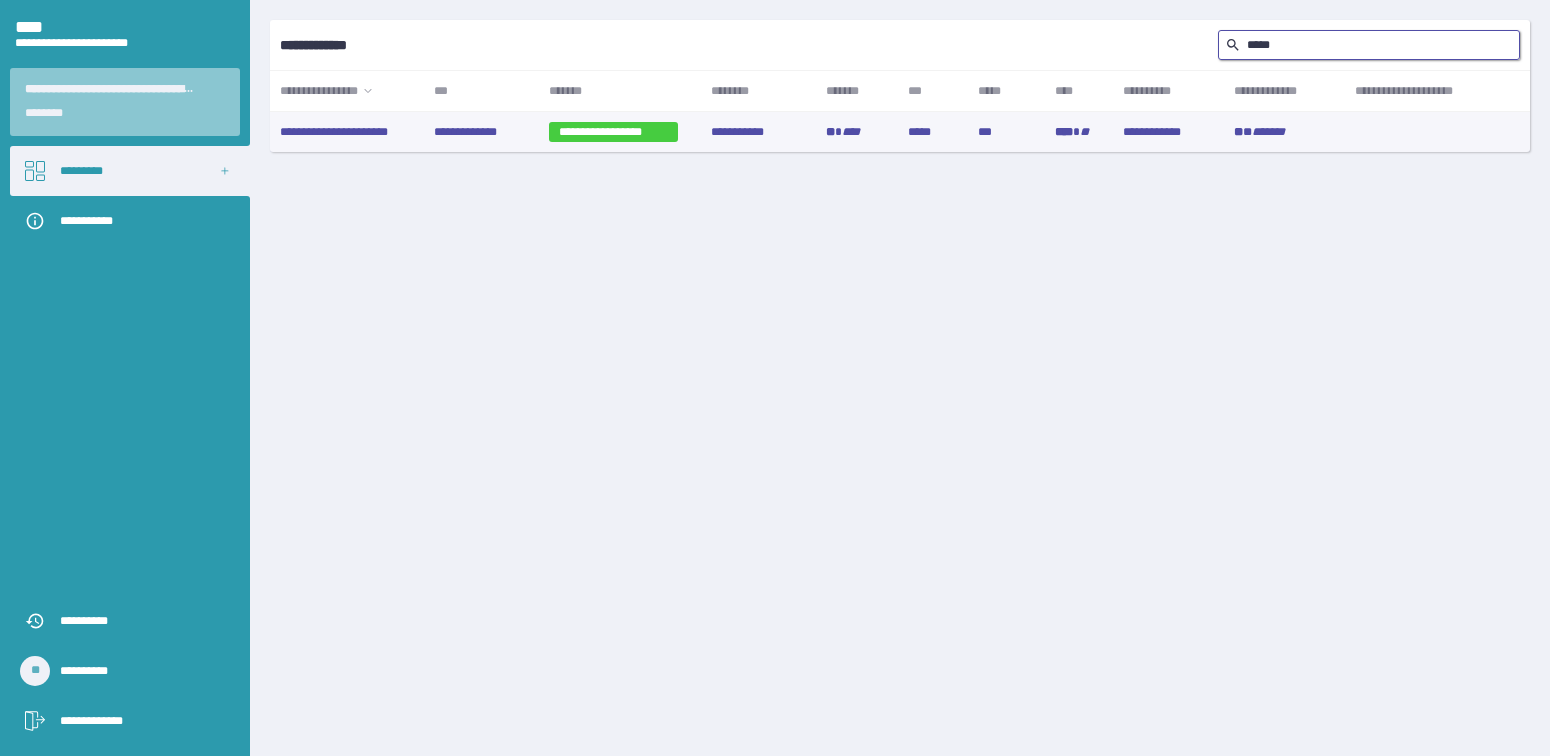 type on "*****" 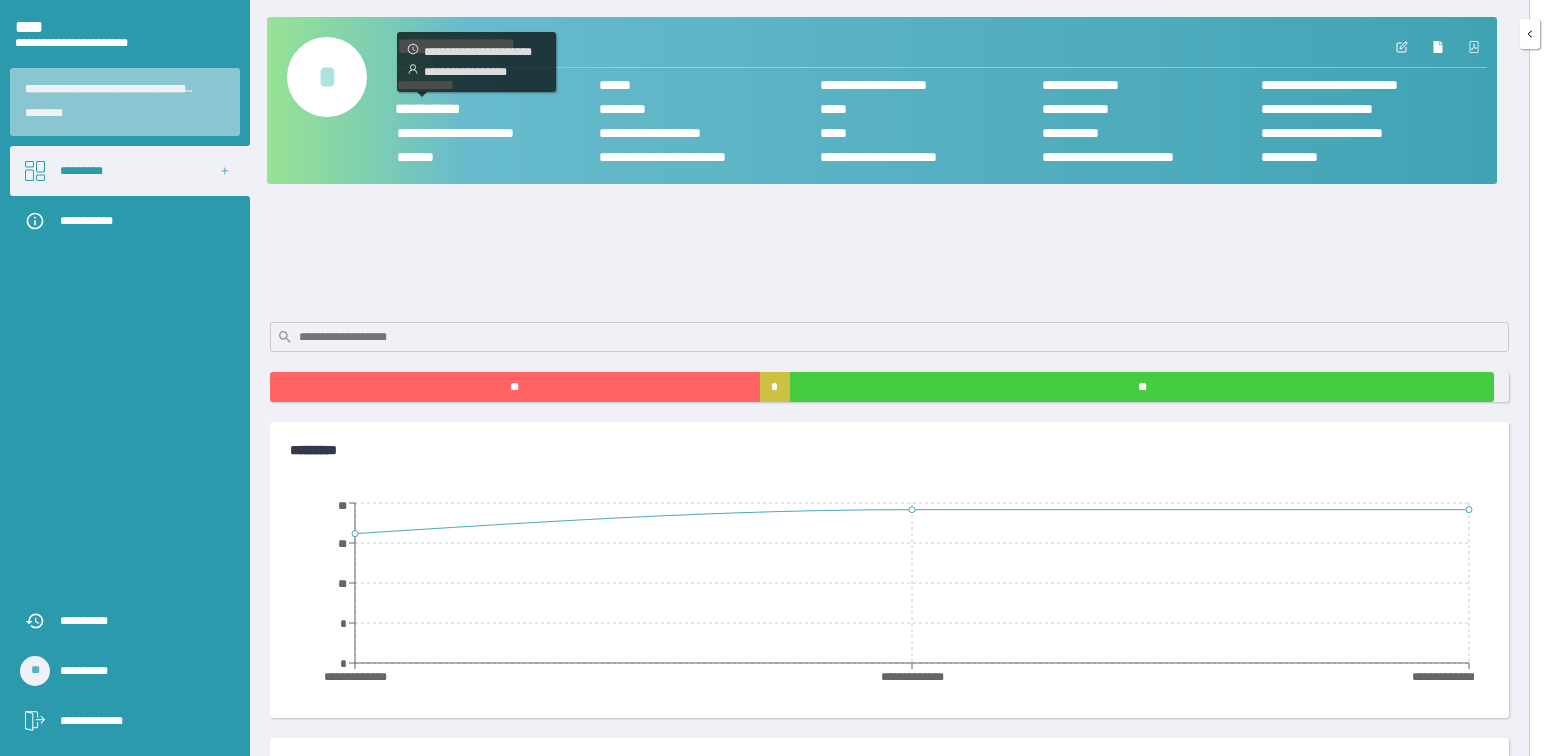 click on "**********" at bounding box center [437, 108] 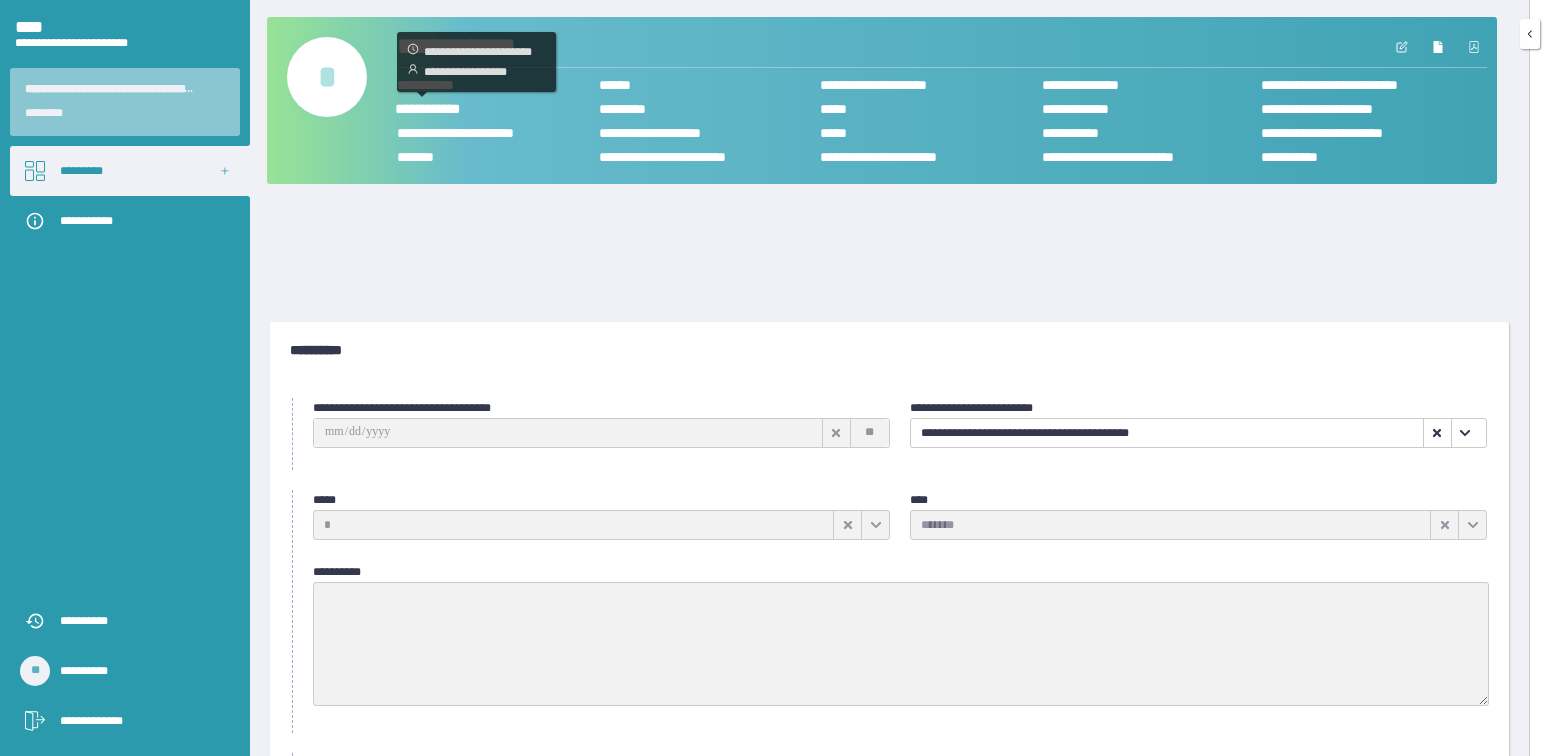 type on "**********" 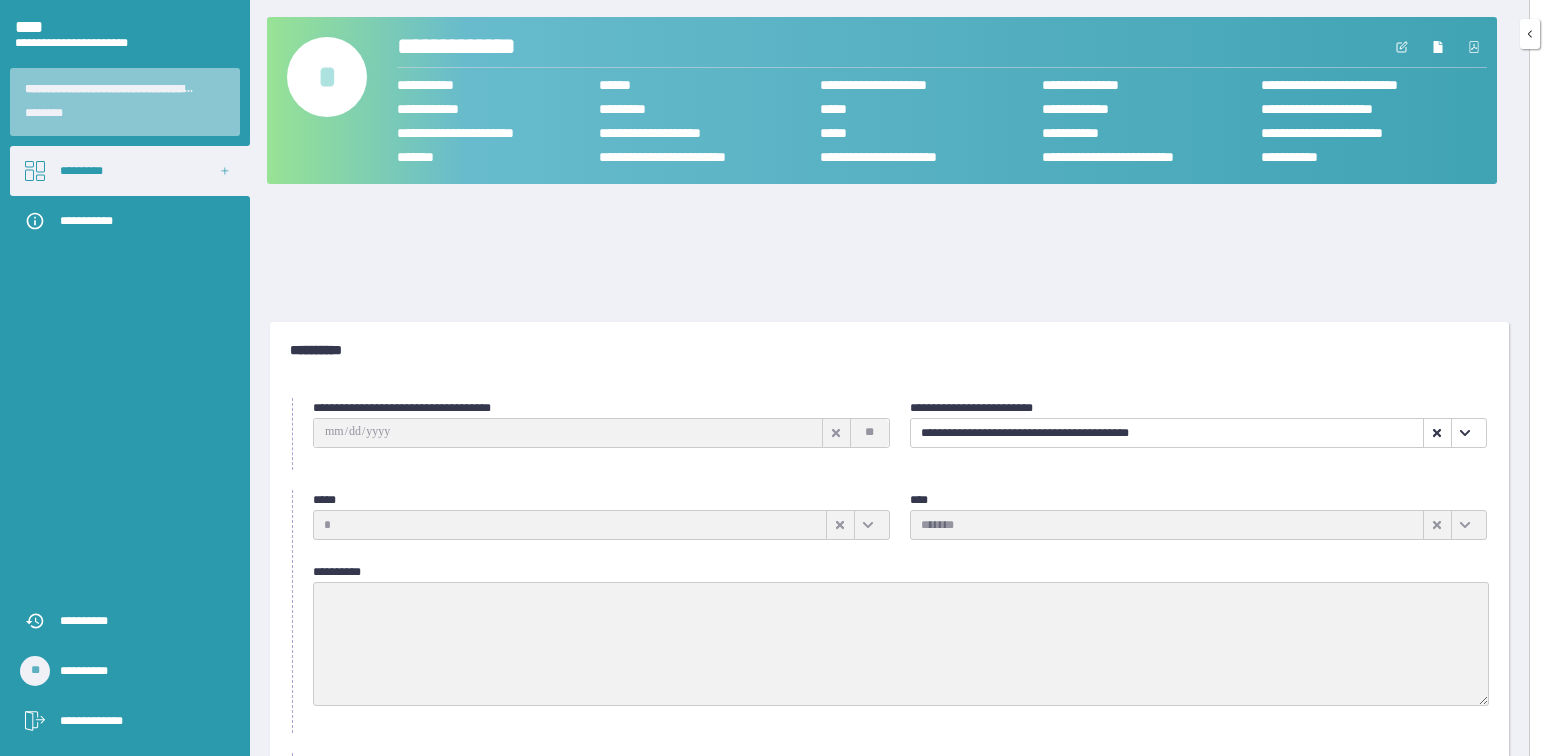 scroll, scrollTop: 230, scrollLeft: 0, axis: vertical 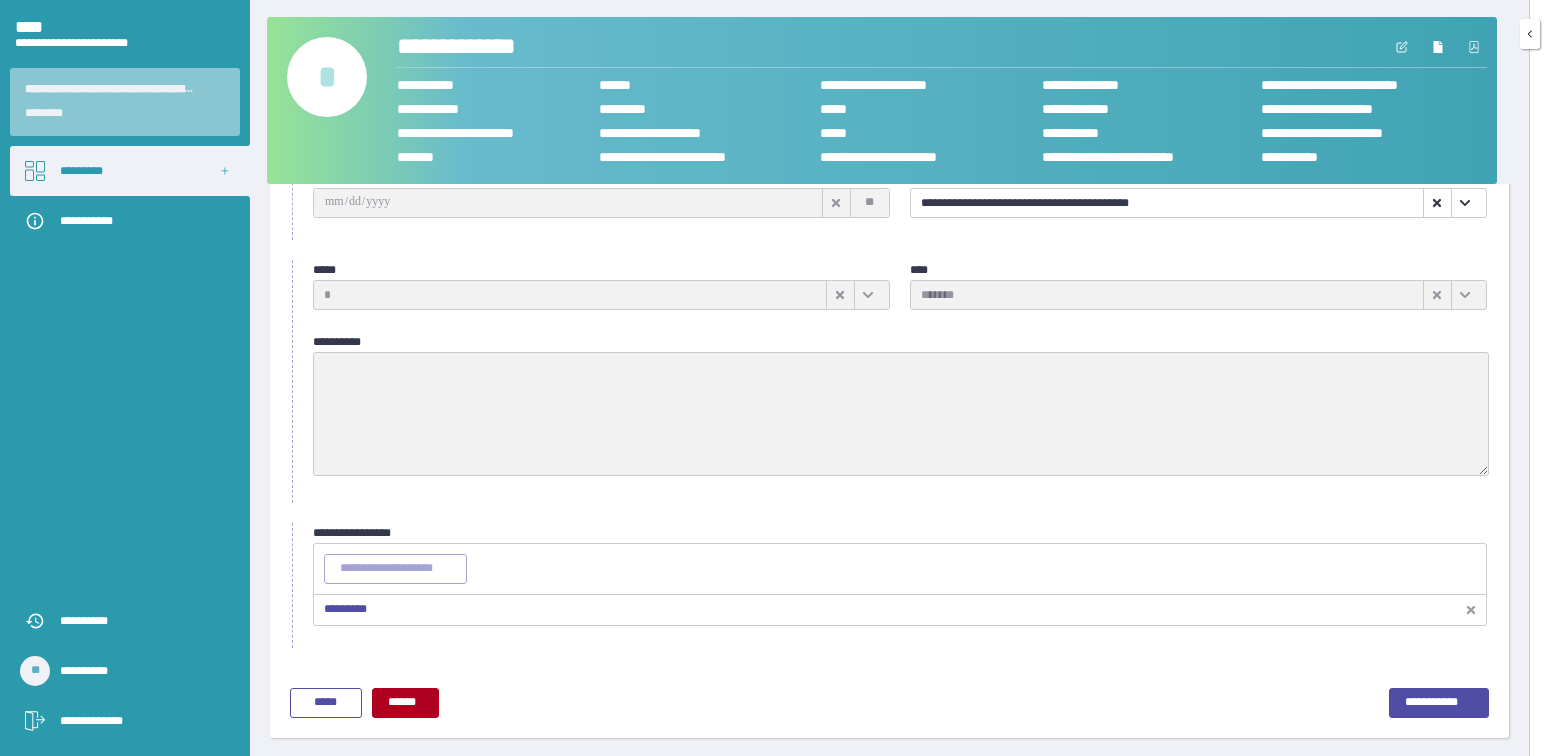 click on "*********" at bounding box center (345, 609) 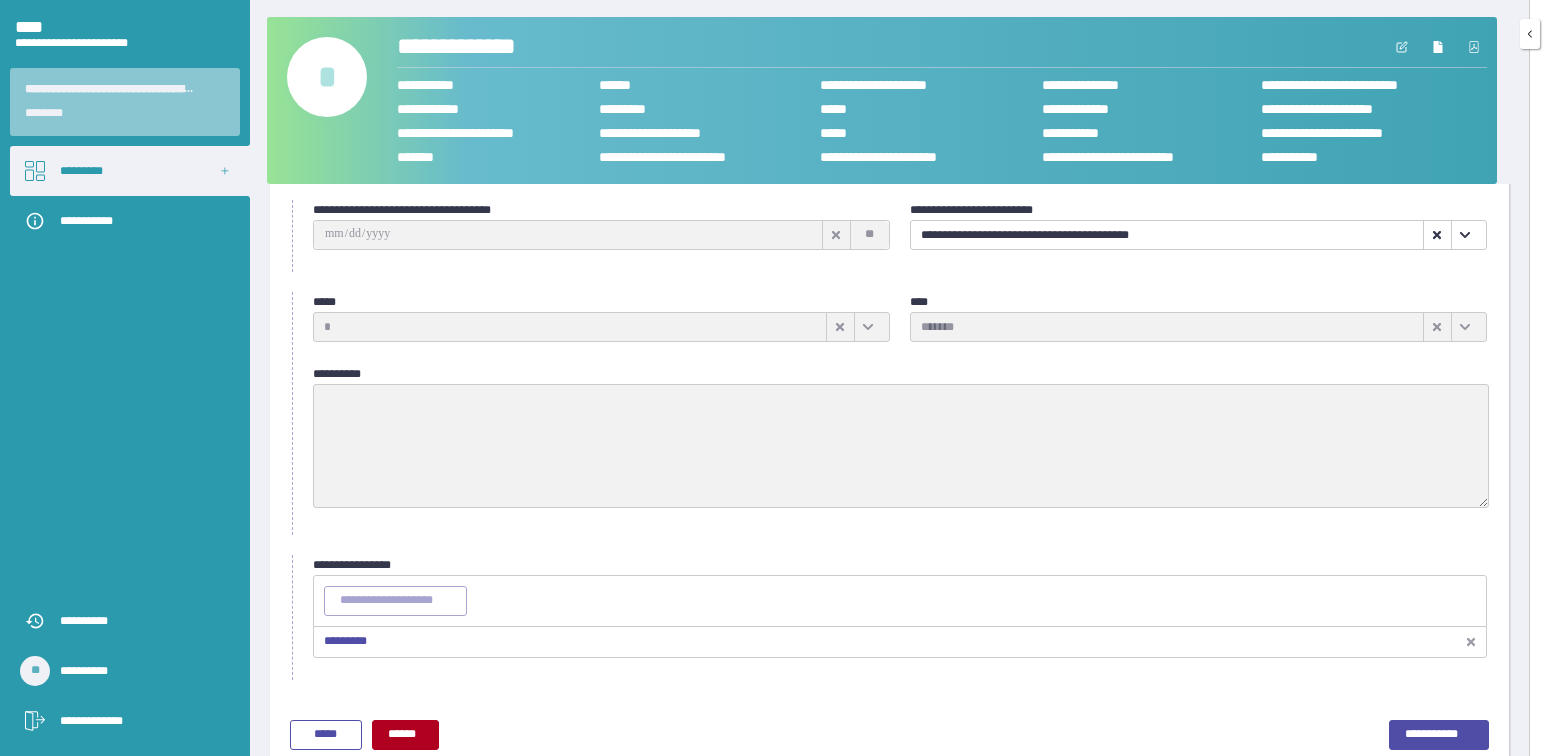 scroll, scrollTop: 230, scrollLeft: 0, axis: vertical 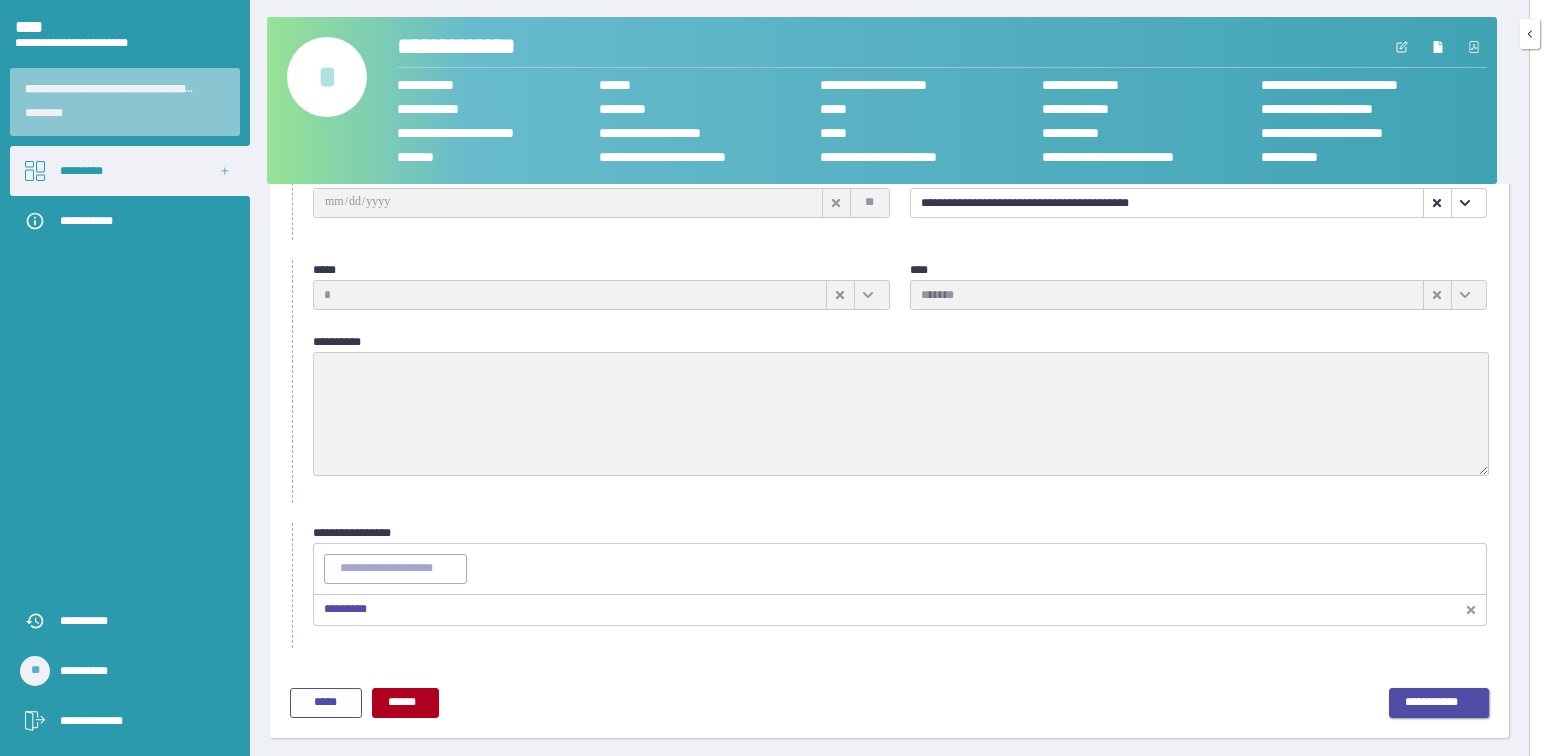 click on "**********" at bounding box center [1439, 703] 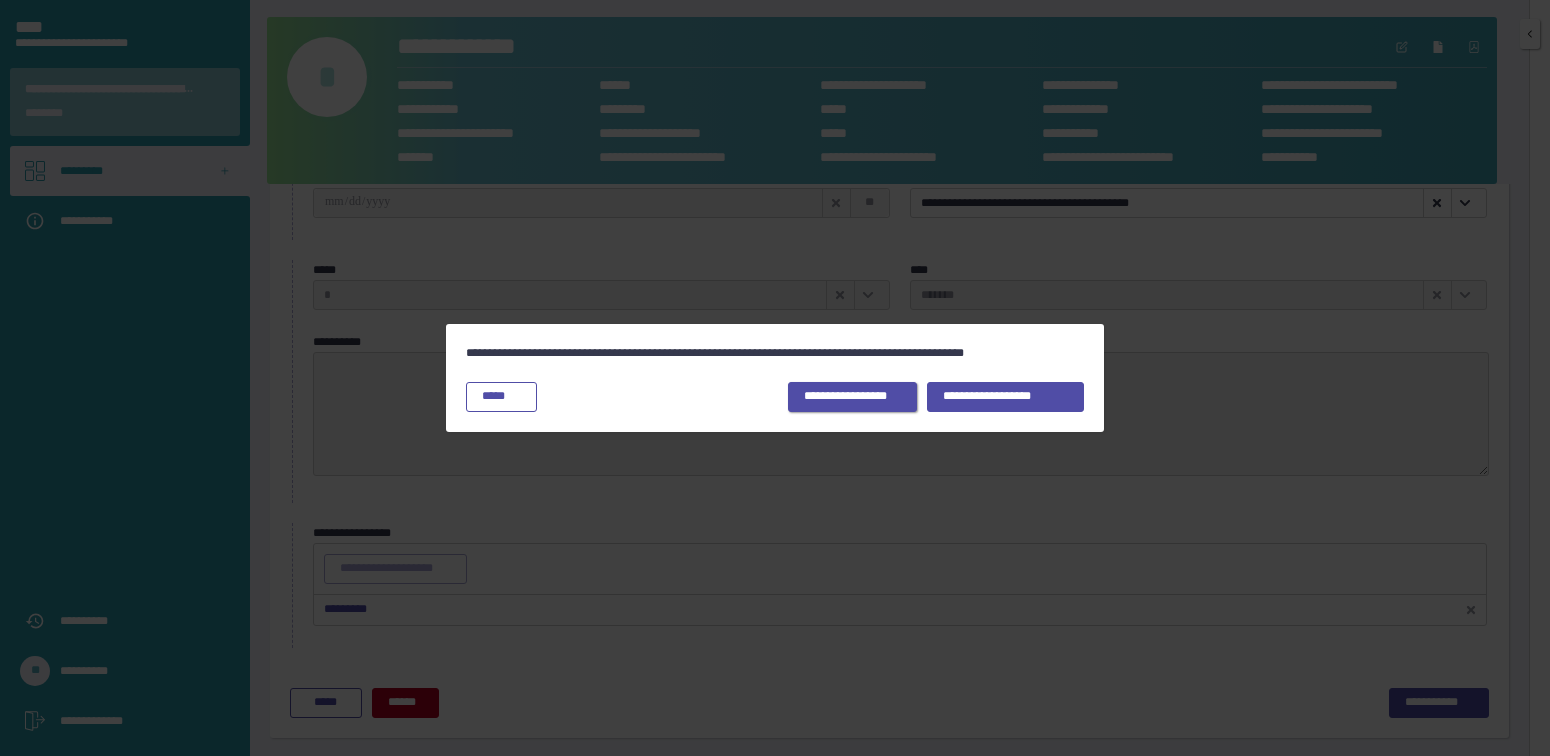 click on "**********" at bounding box center [852, 397] 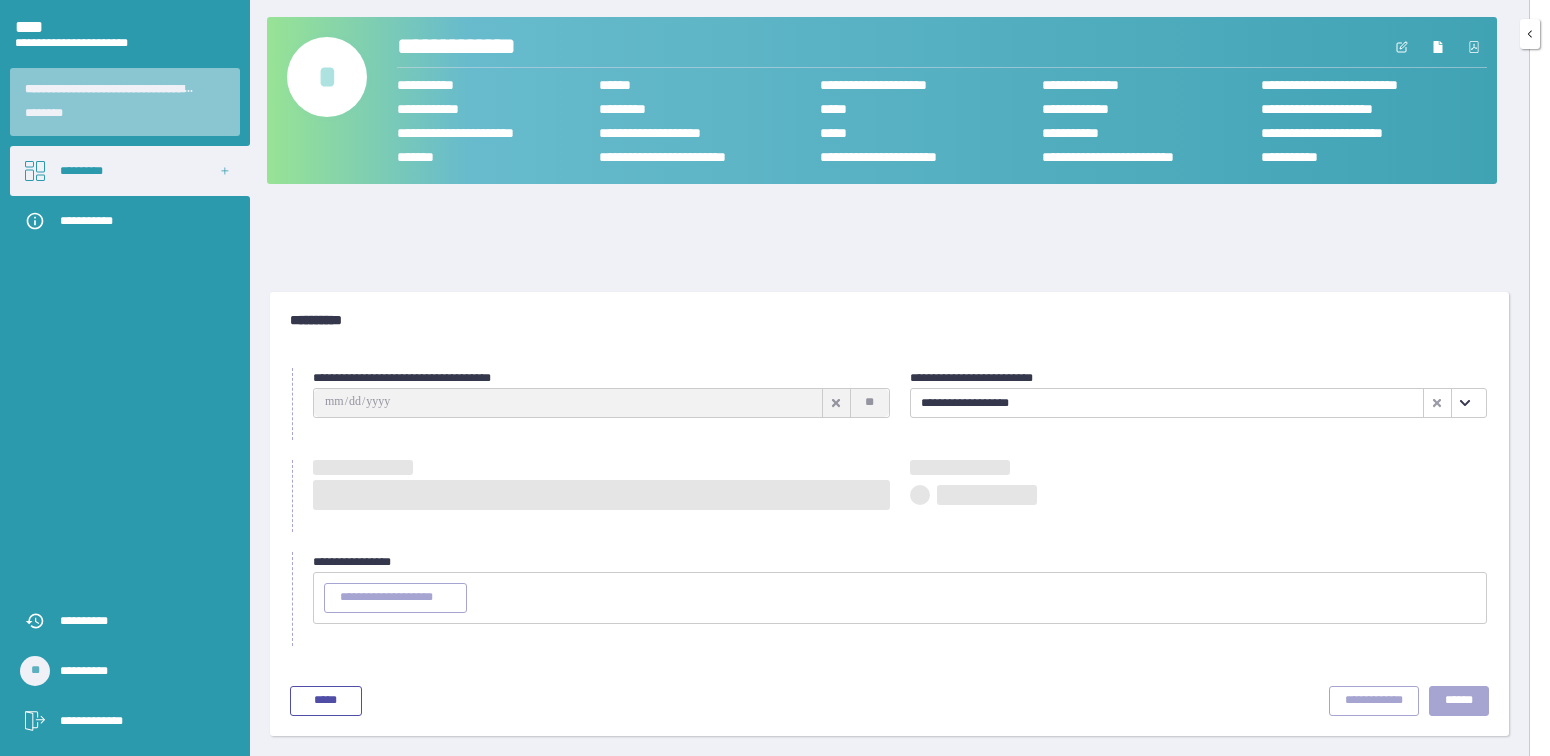 scroll, scrollTop: 30, scrollLeft: 0, axis: vertical 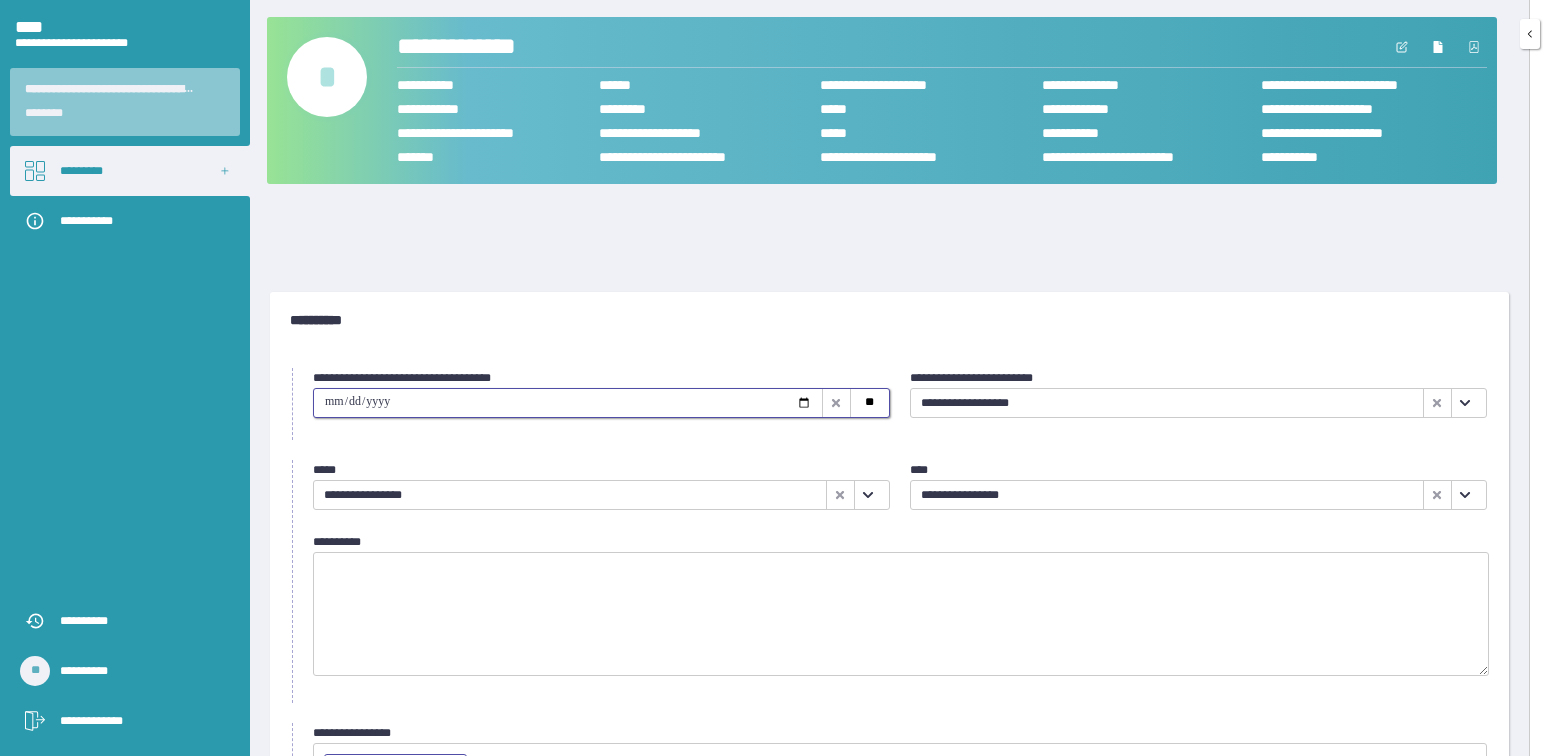 click at bounding box center (568, 403) 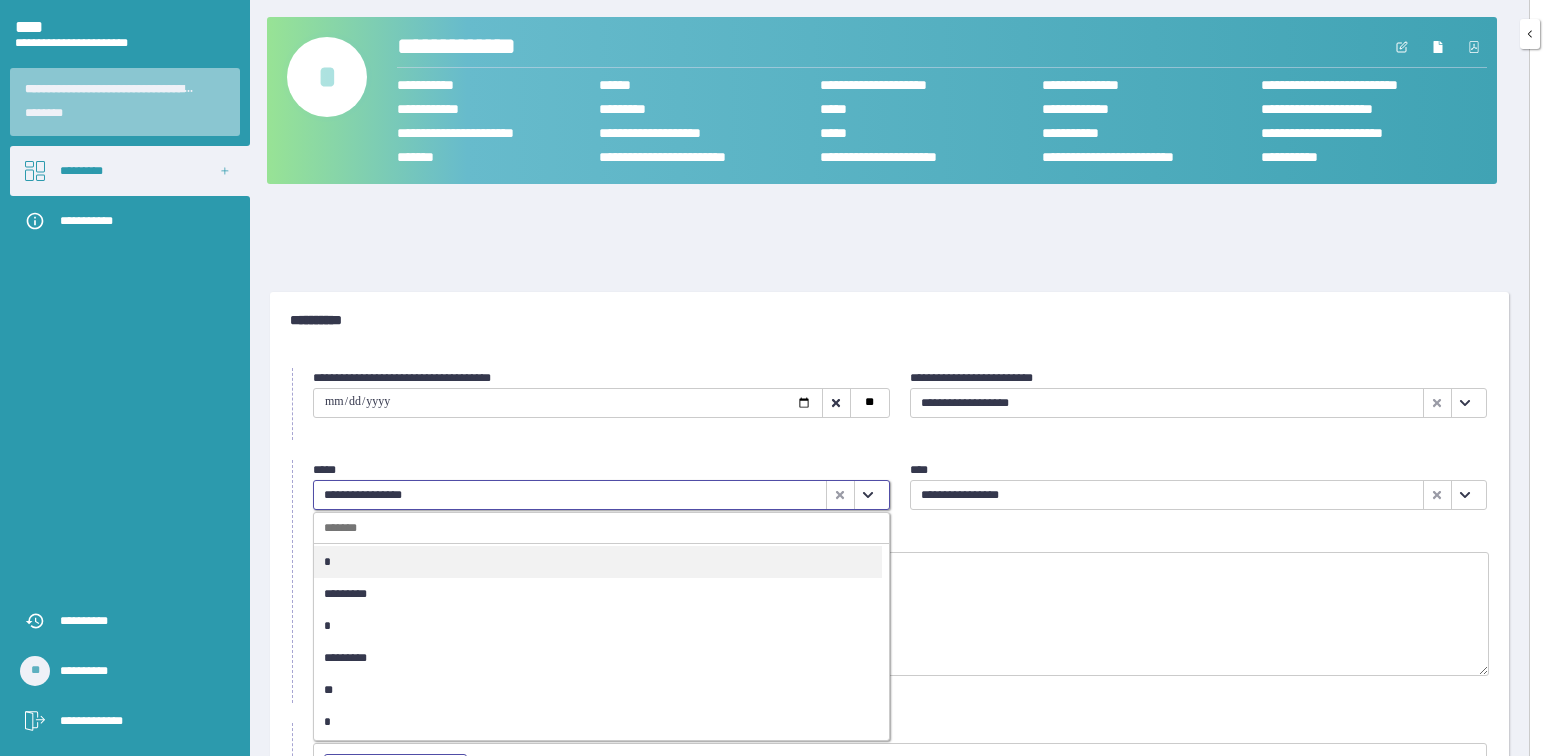 click at bounding box center (868, 495) 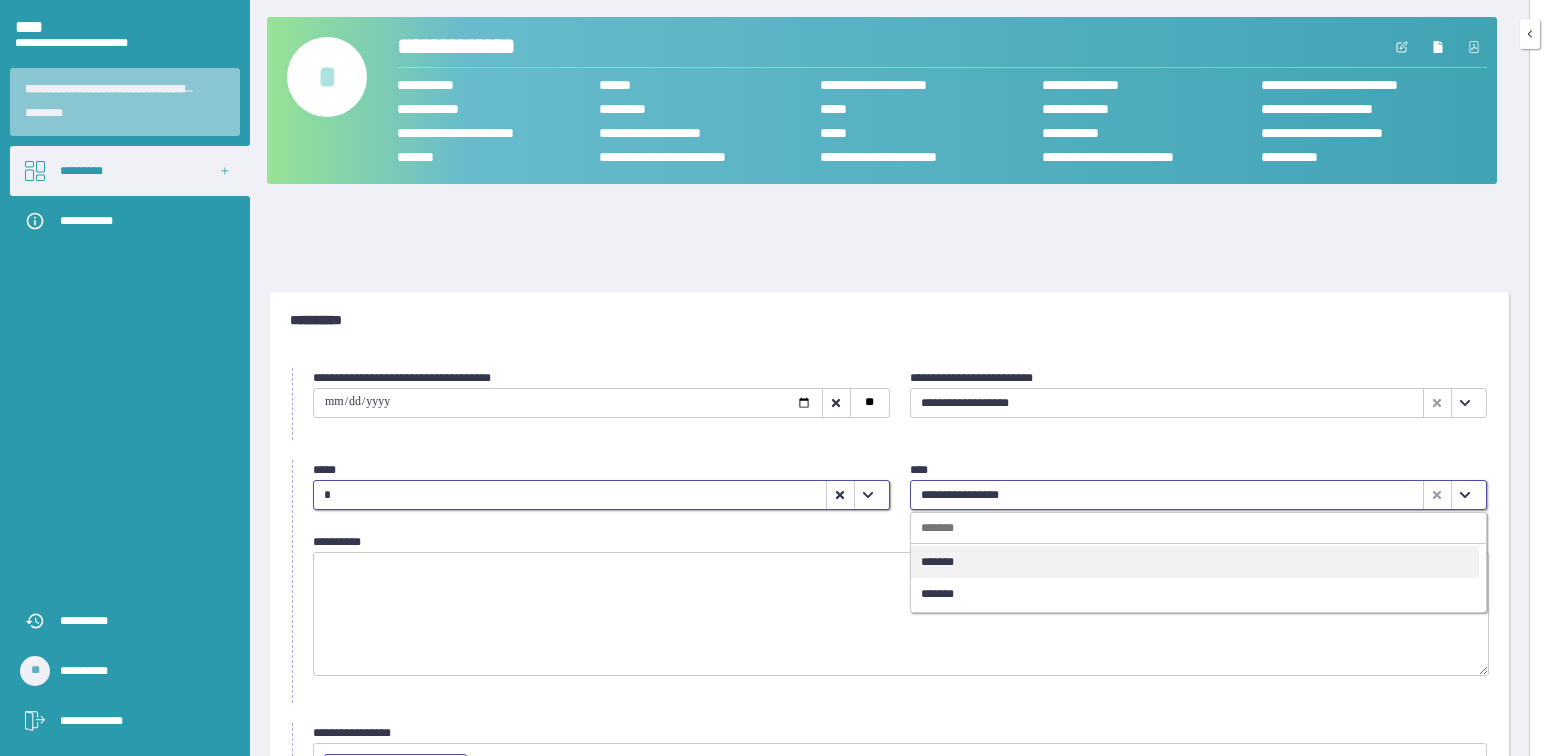 click 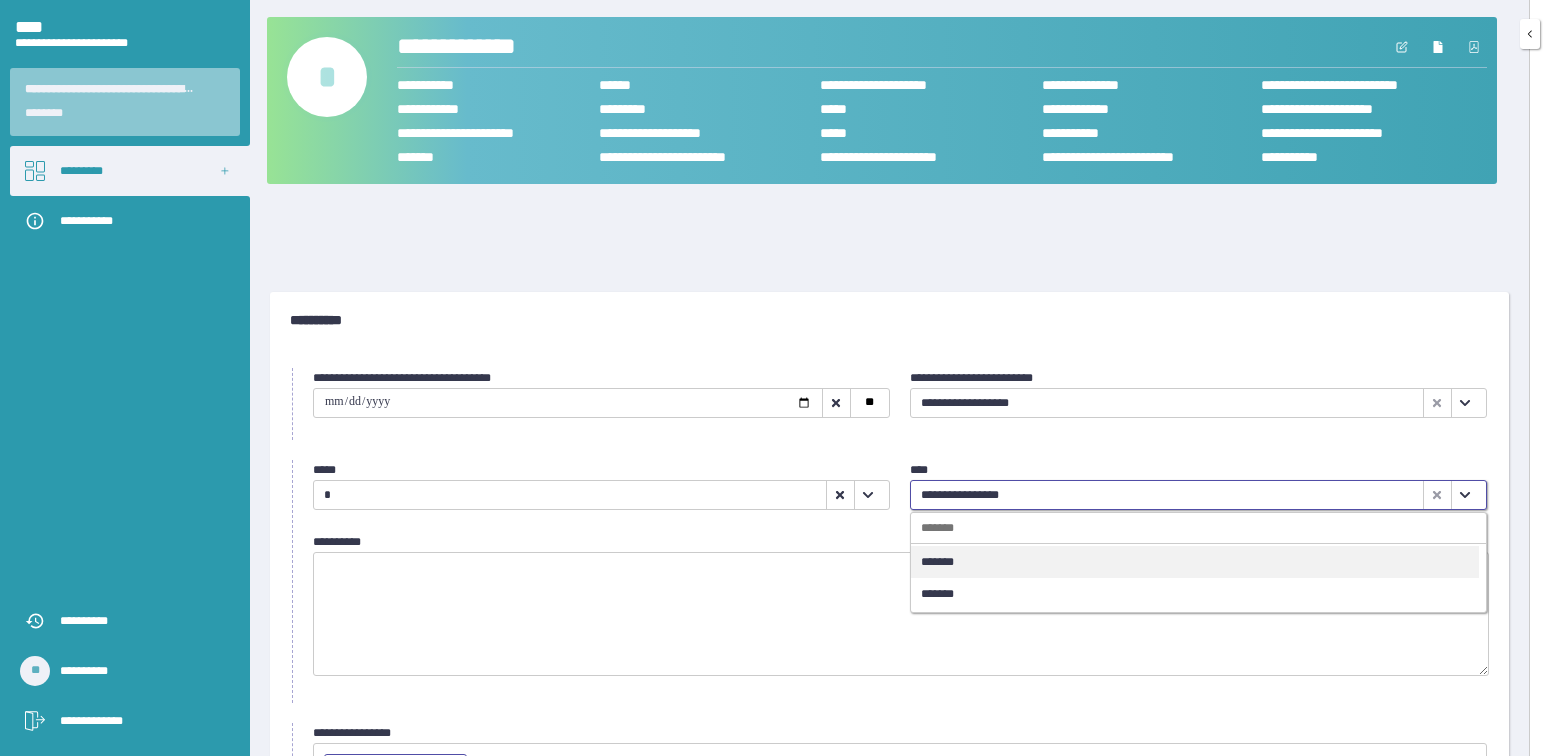 click on "*******" at bounding box center (1195, 562) 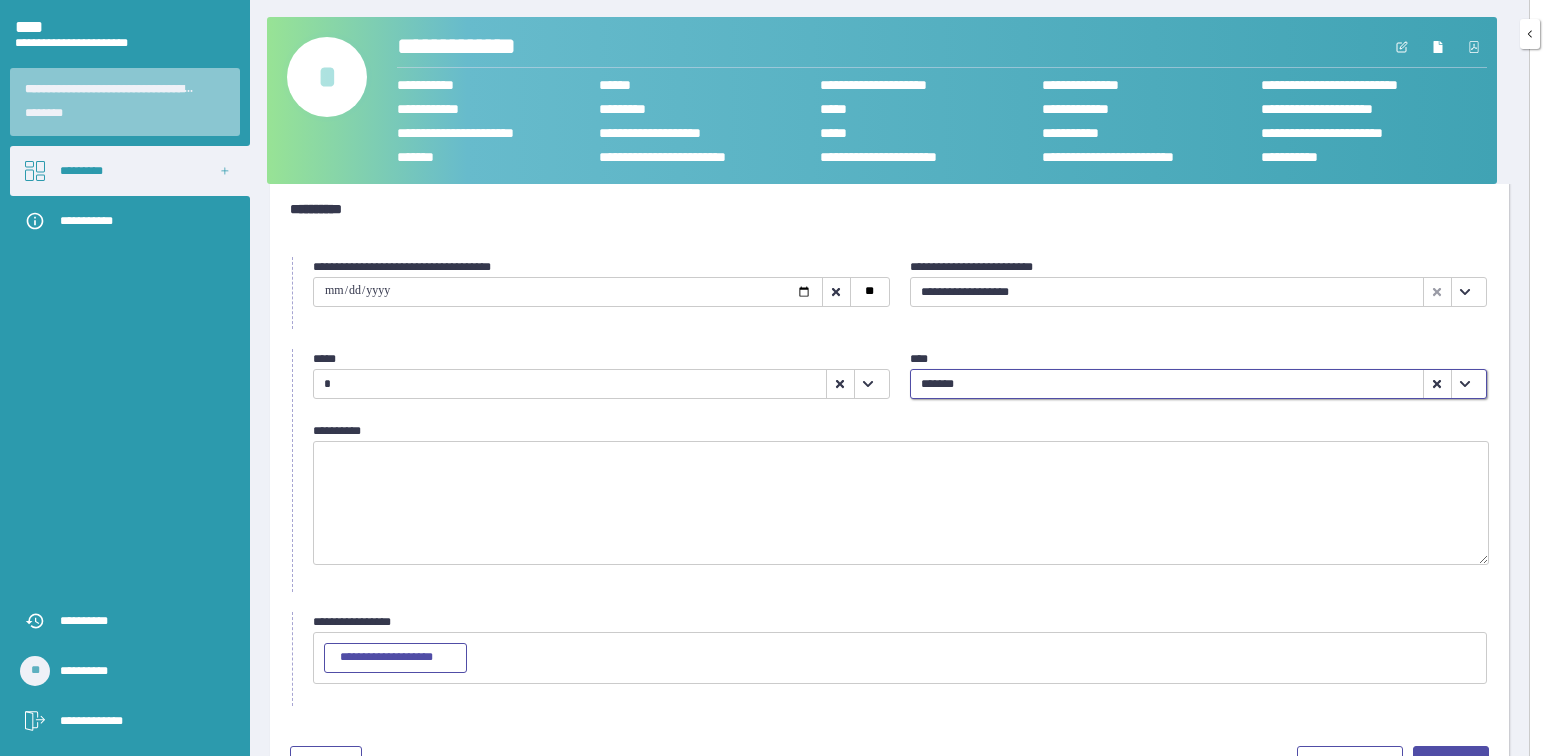 scroll, scrollTop: 156, scrollLeft: 0, axis: vertical 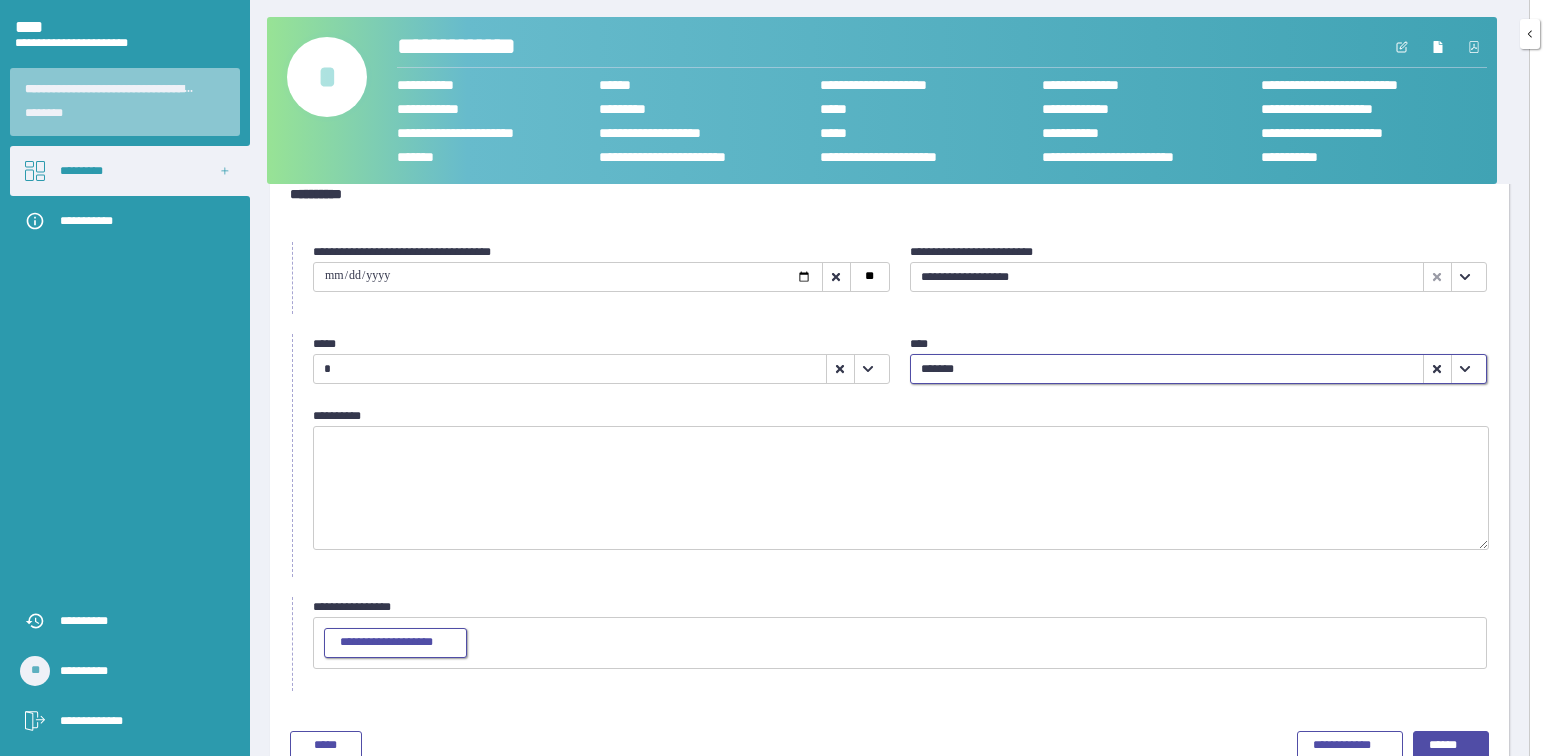 click on "**********" at bounding box center (395, 643) 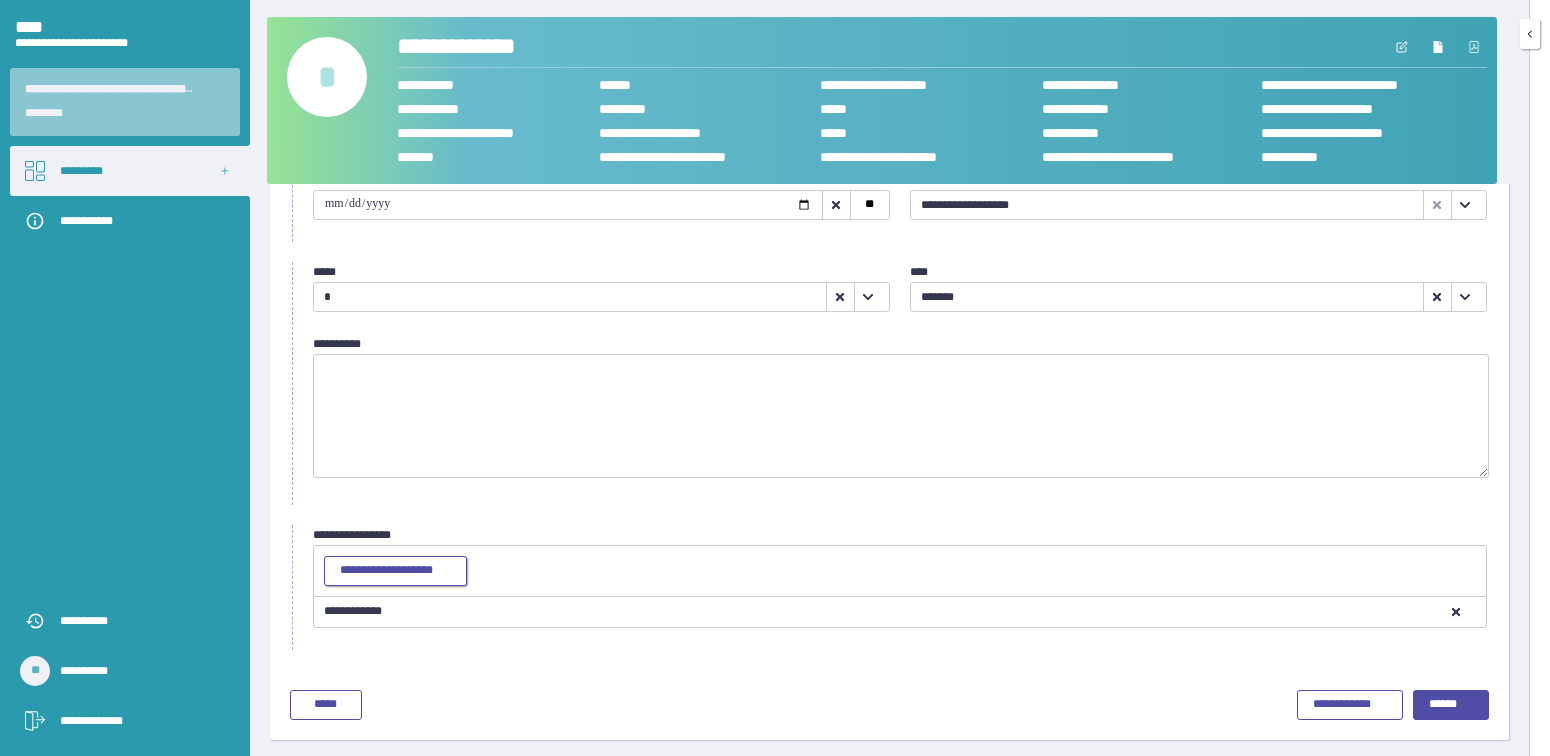 scroll, scrollTop: 230, scrollLeft: 0, axis: vertical 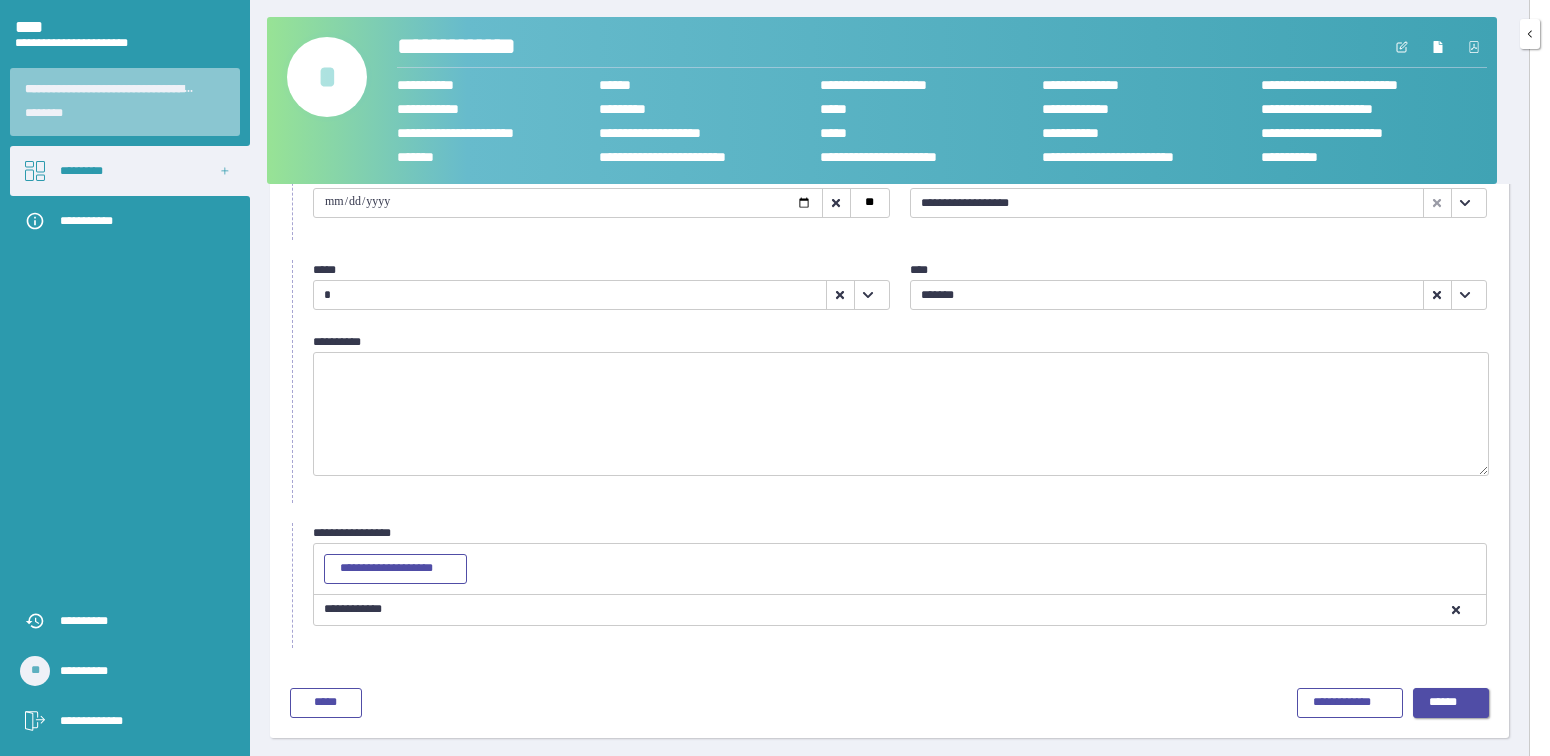 click on "******" at bounding box center (1451, 703) 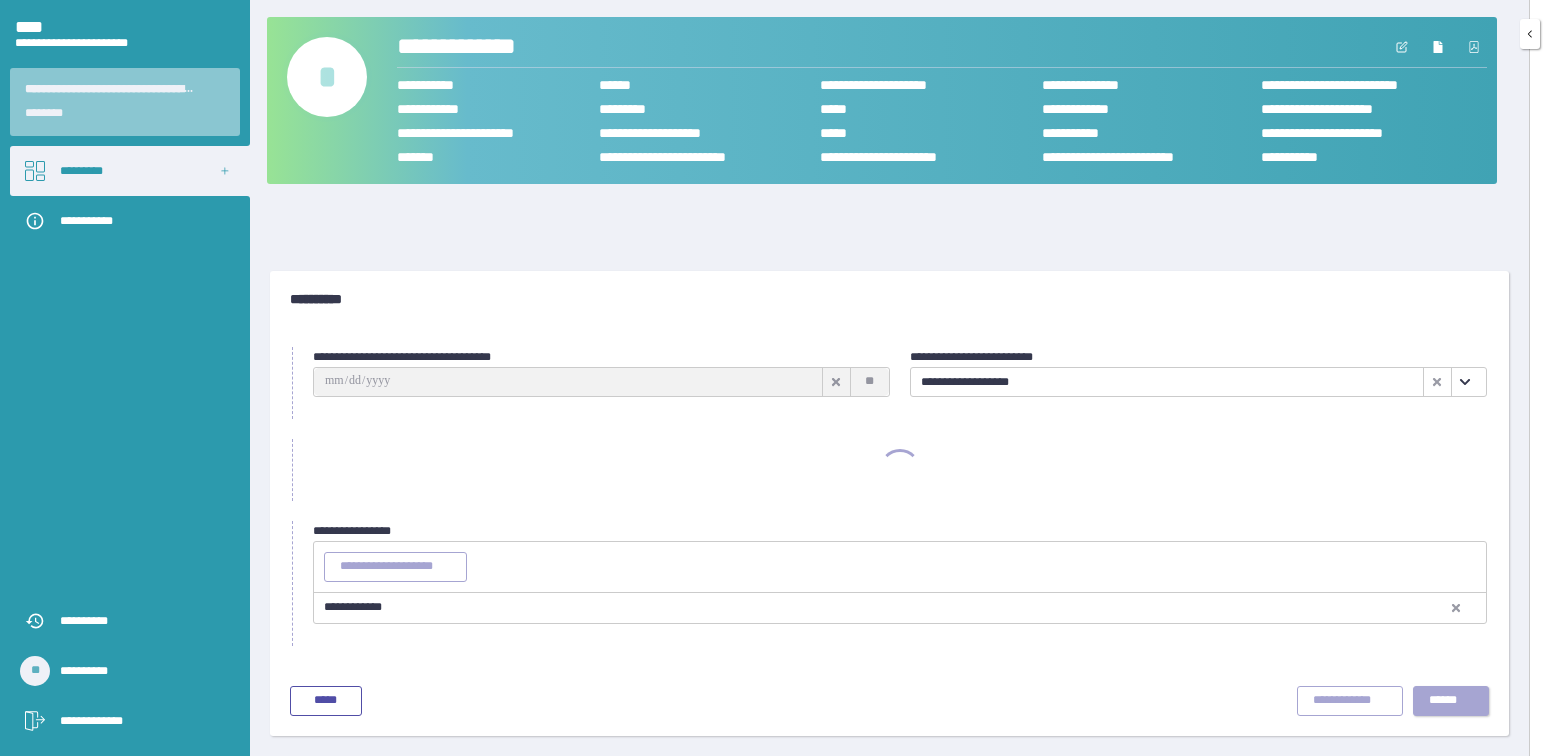 scroll, scrollTop: 51, scrollLeft: 0, axis: vertical 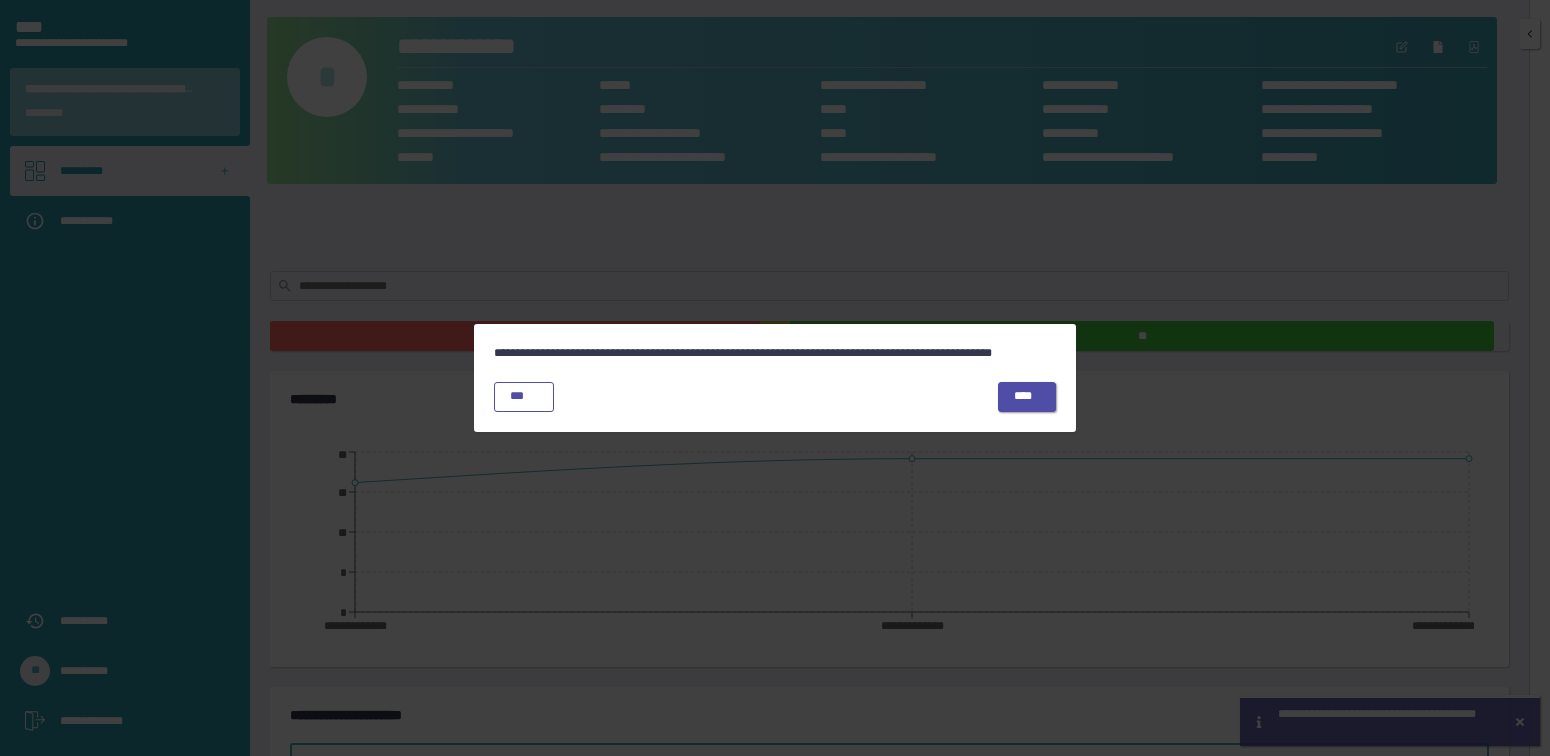 click on "****" at bounding box center (1027, 397) 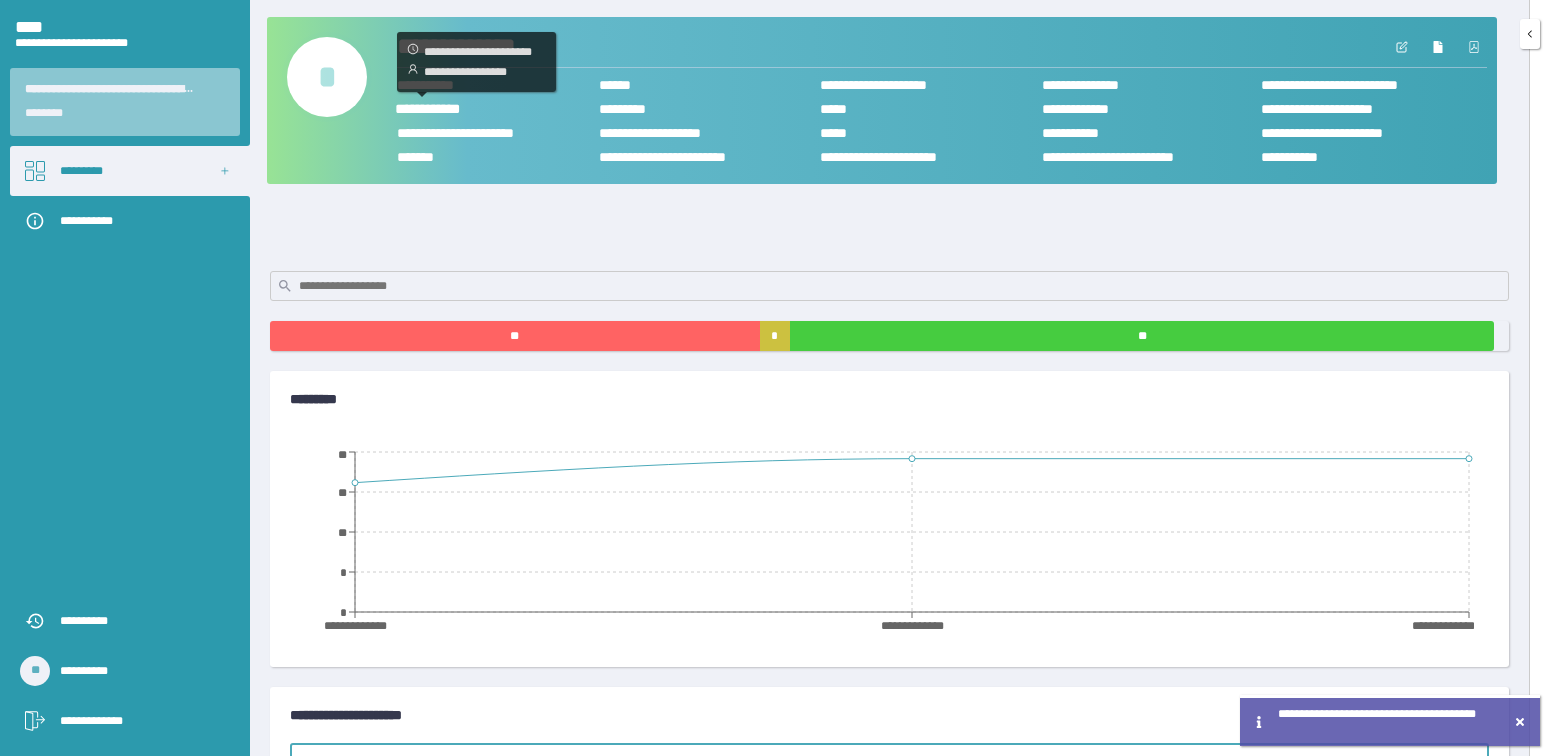 click on "**********" at bounding box center (437, 108) 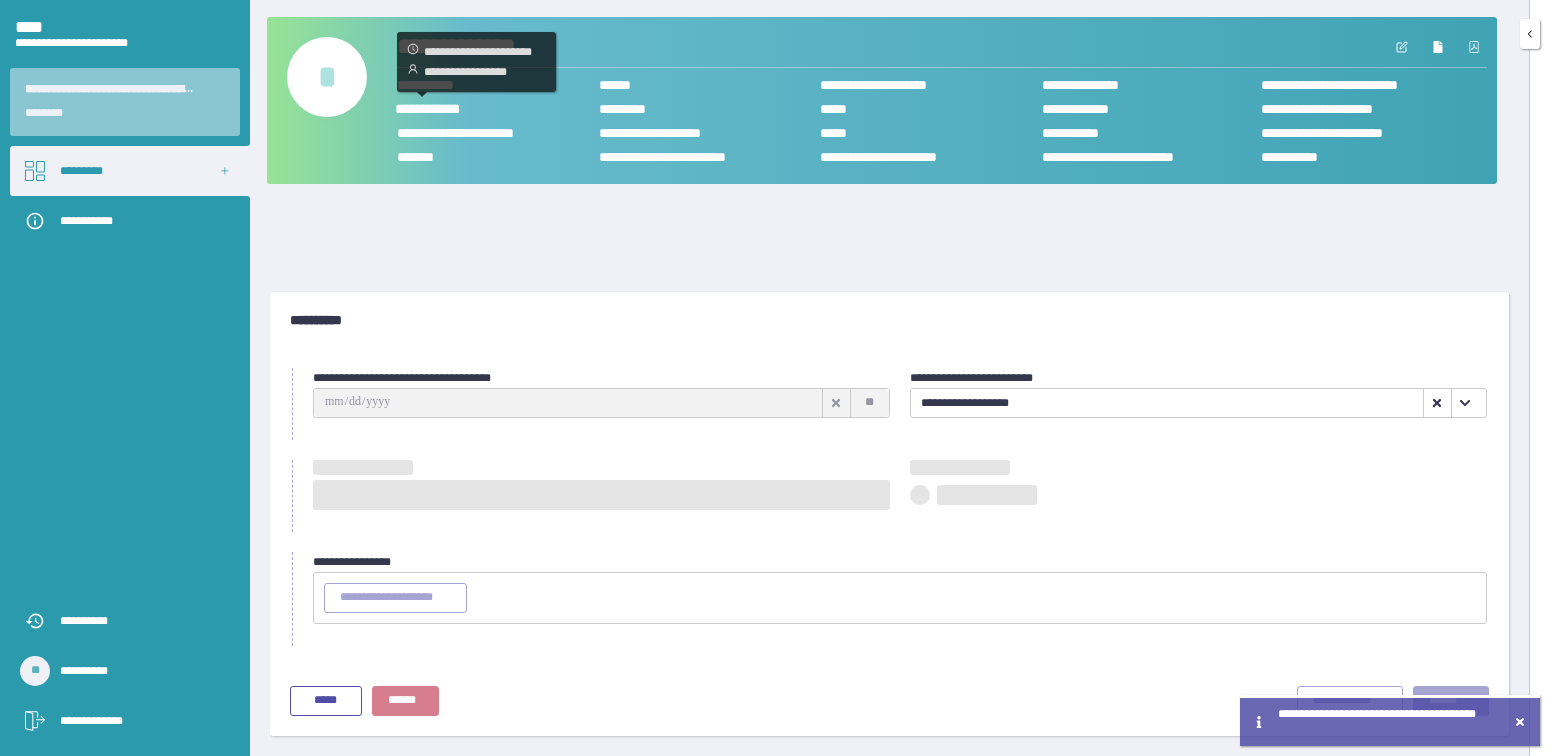 type on "**********" 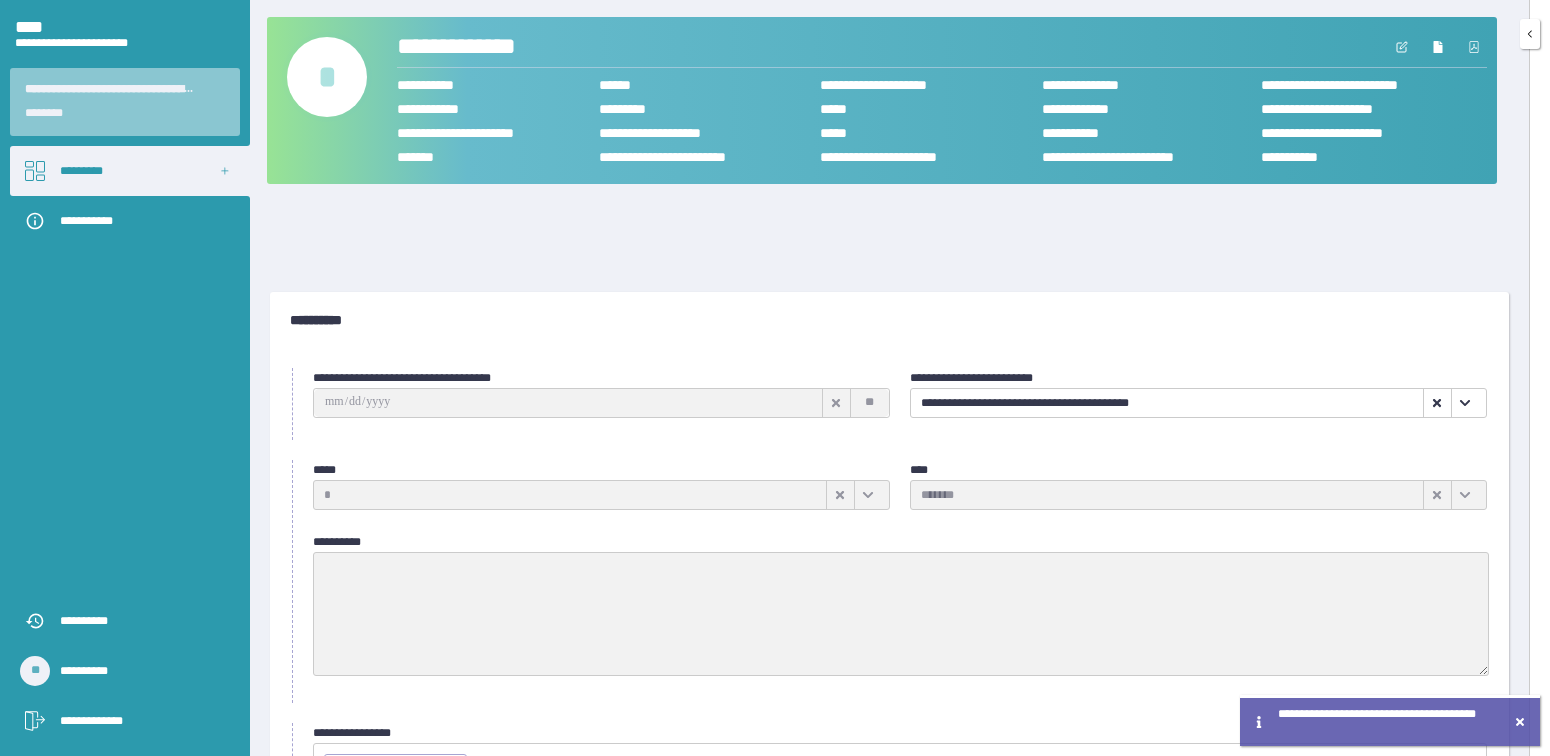 click 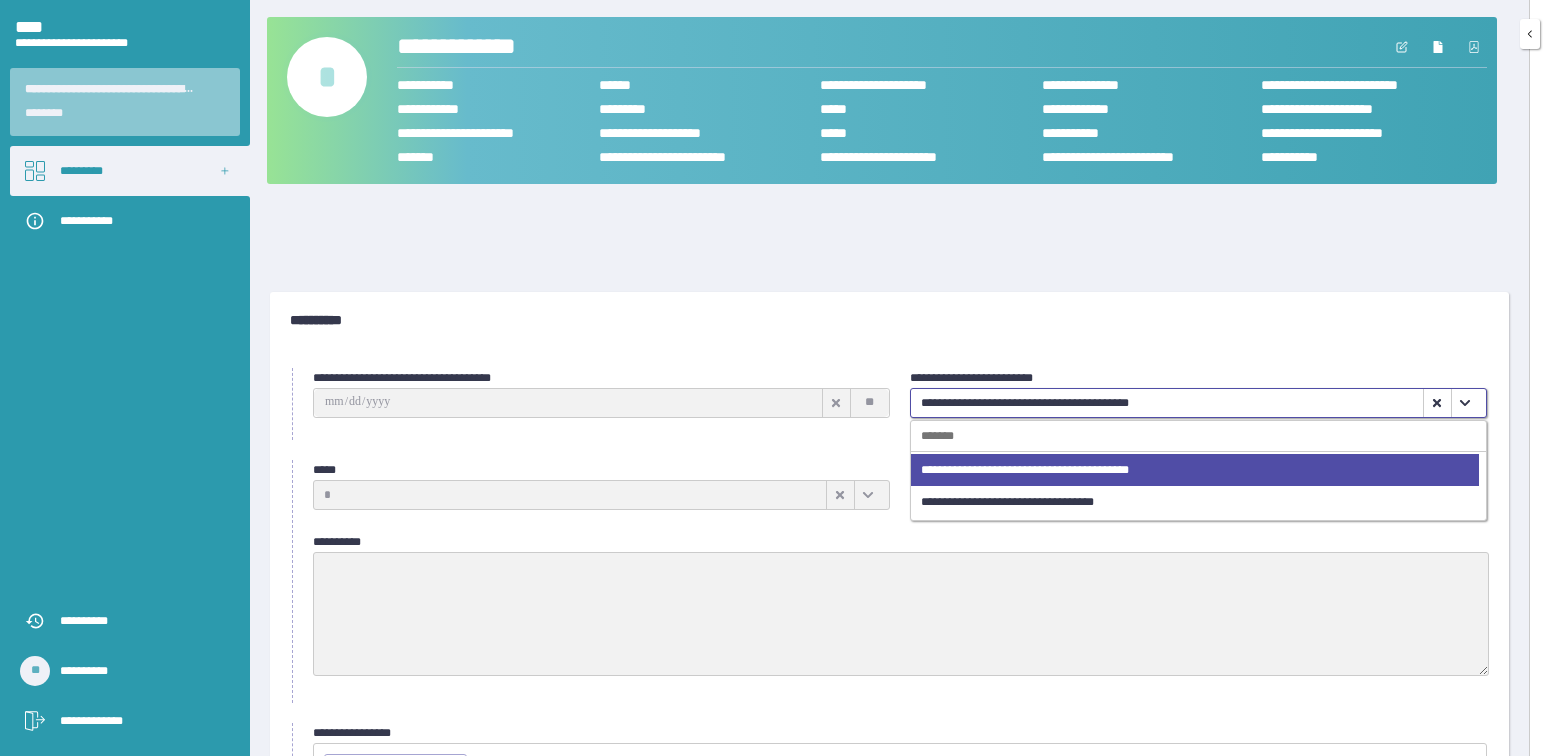 click on "**********" at bounding box center (1195, 502) 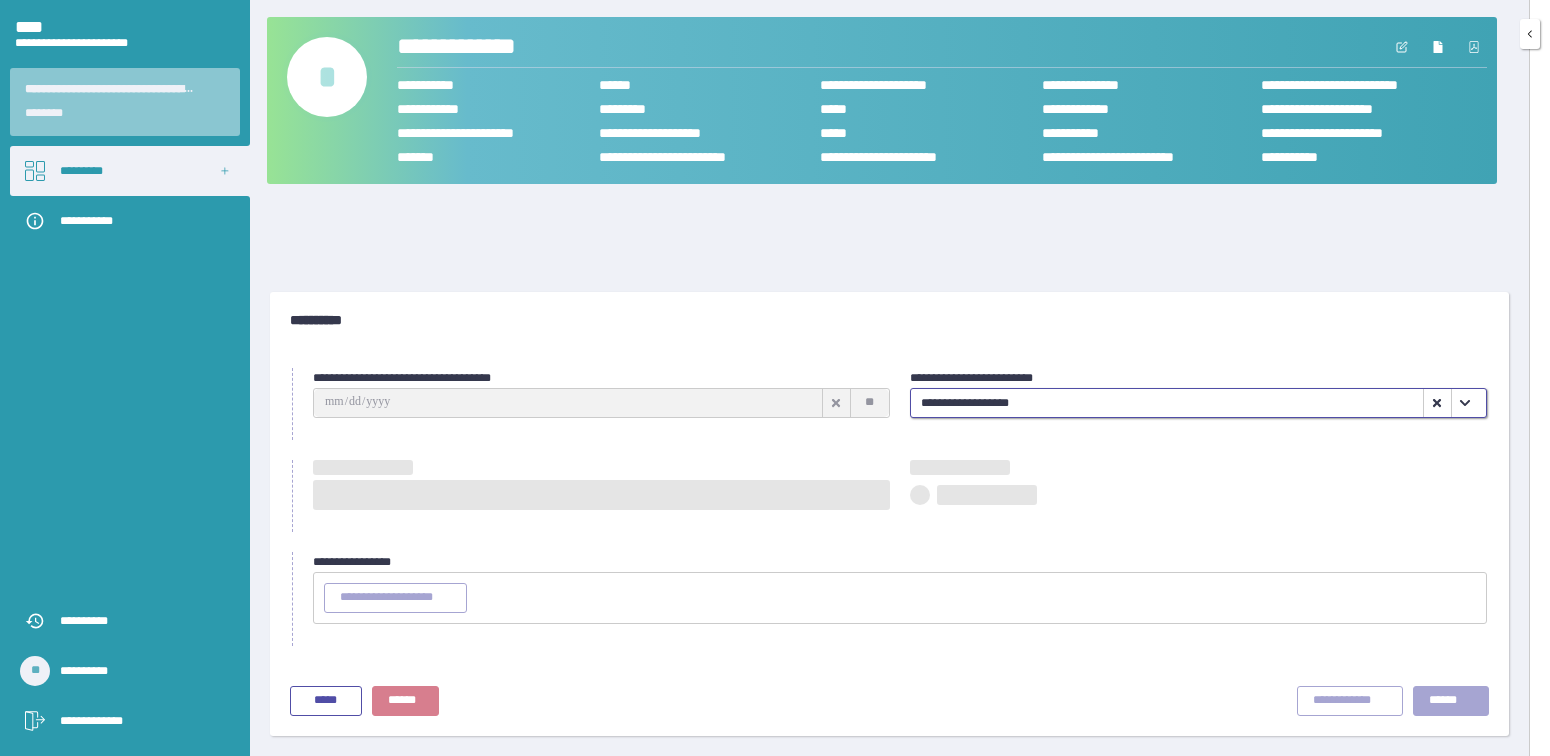 type on "**********" 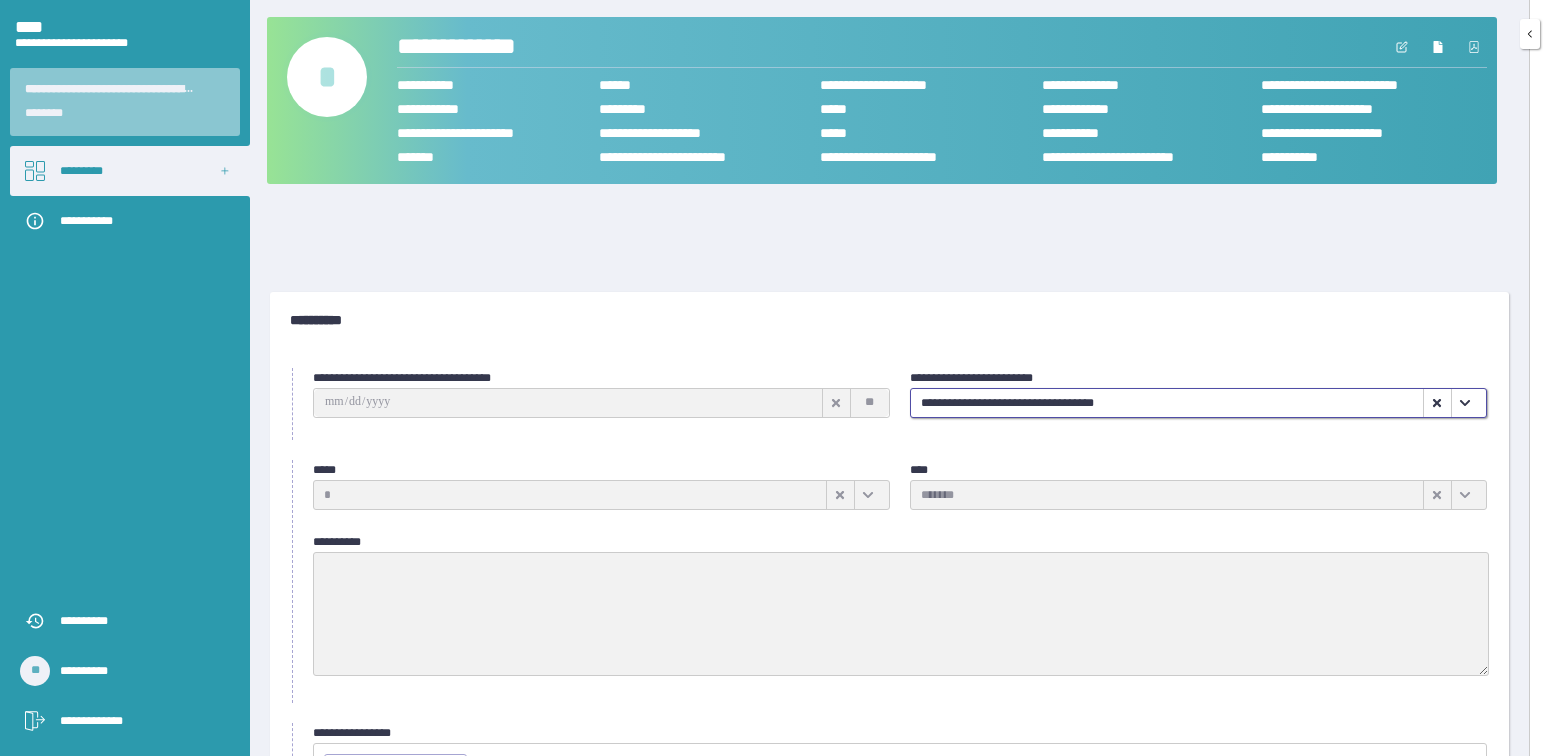 click 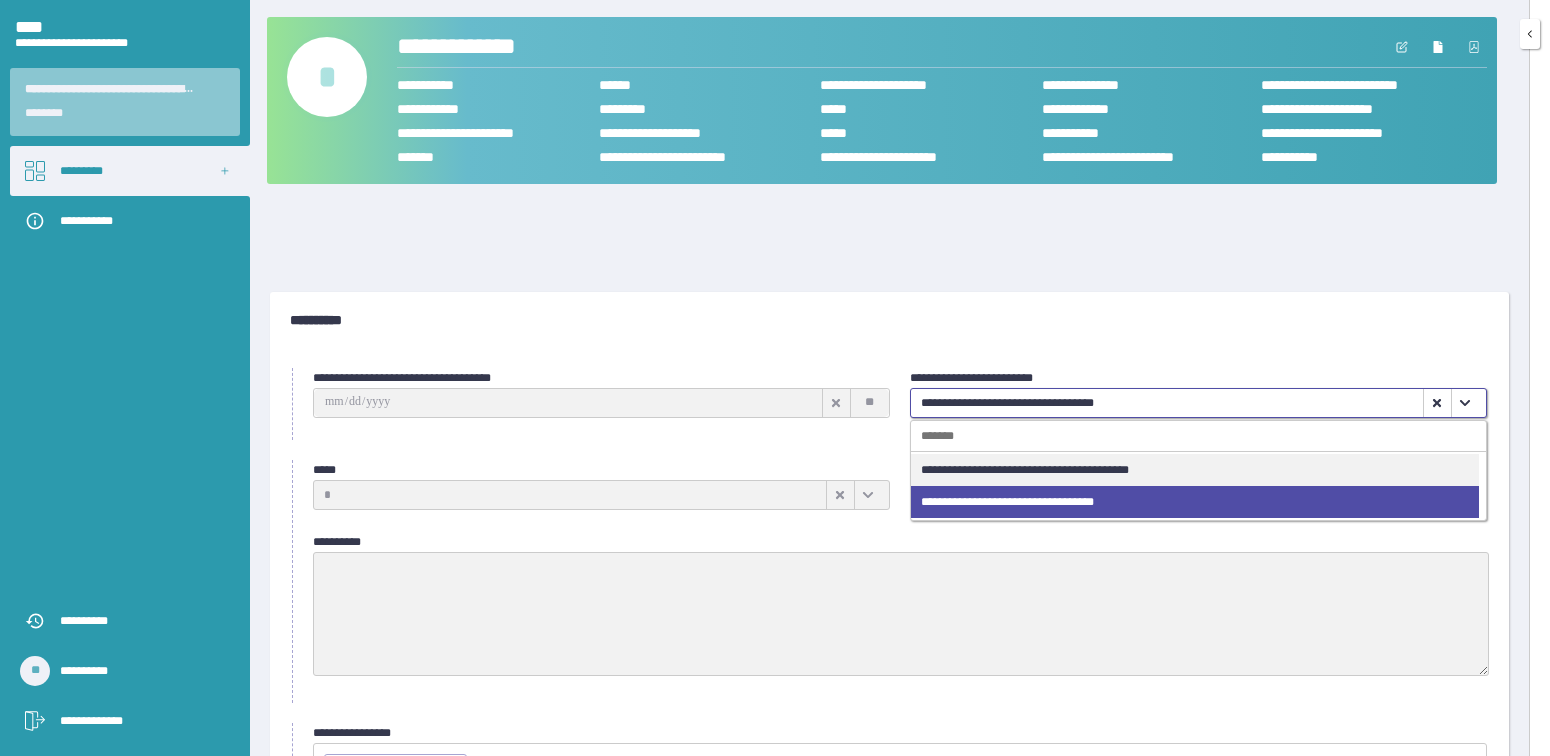 click on "**********" at bounding box center (1195, 470) 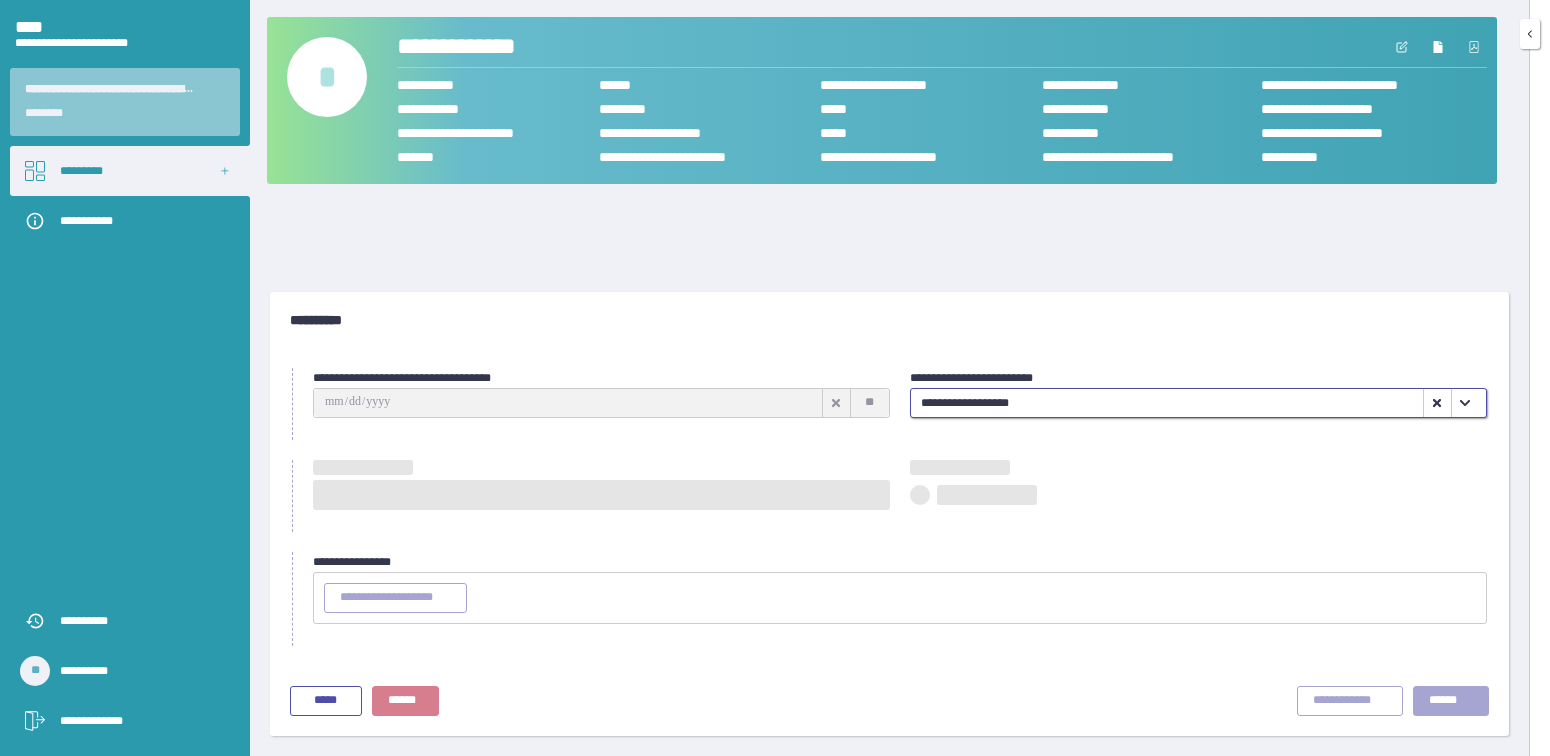 type on "**********" 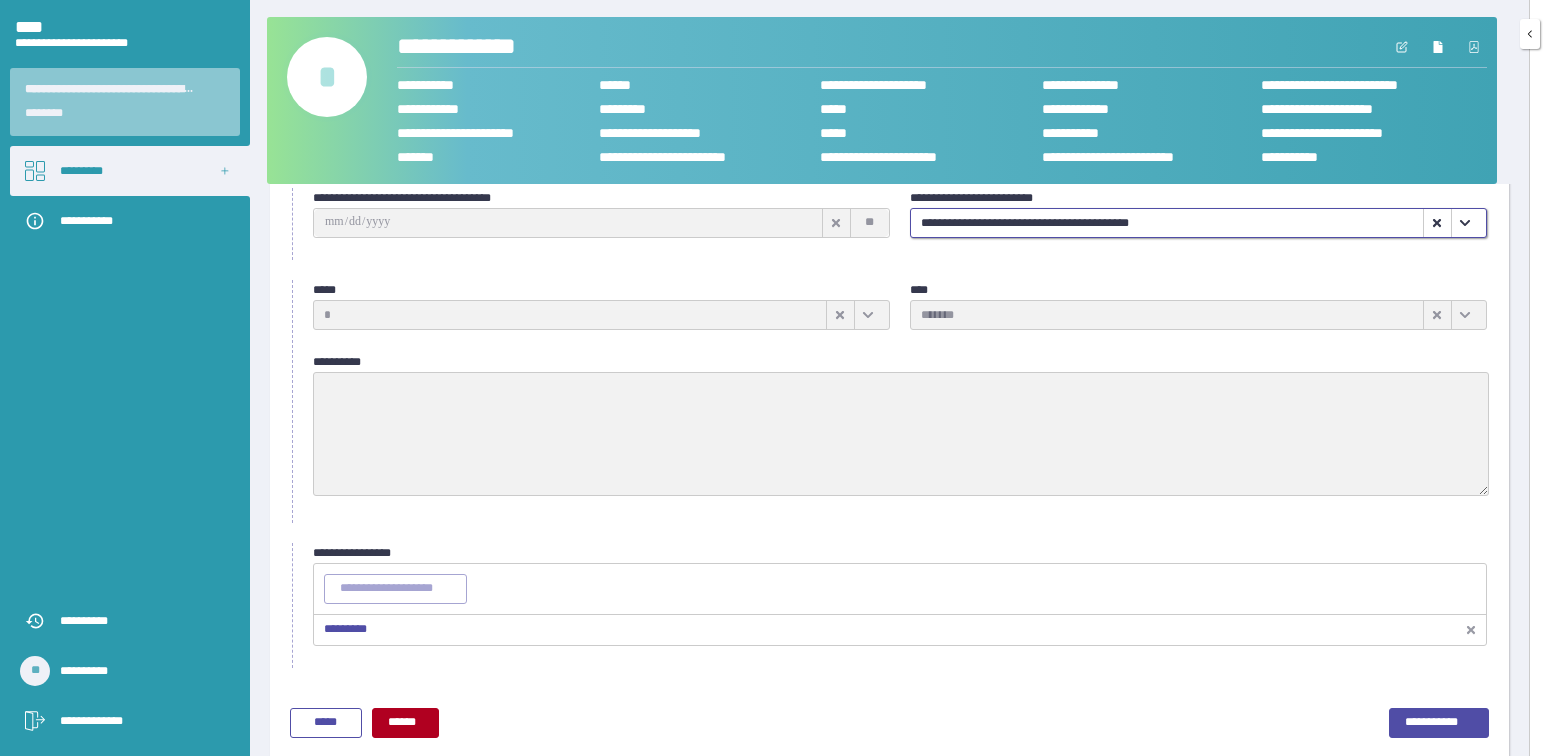 scroll, scrollTop: 230, scrollLeft: 0, axis: vertical 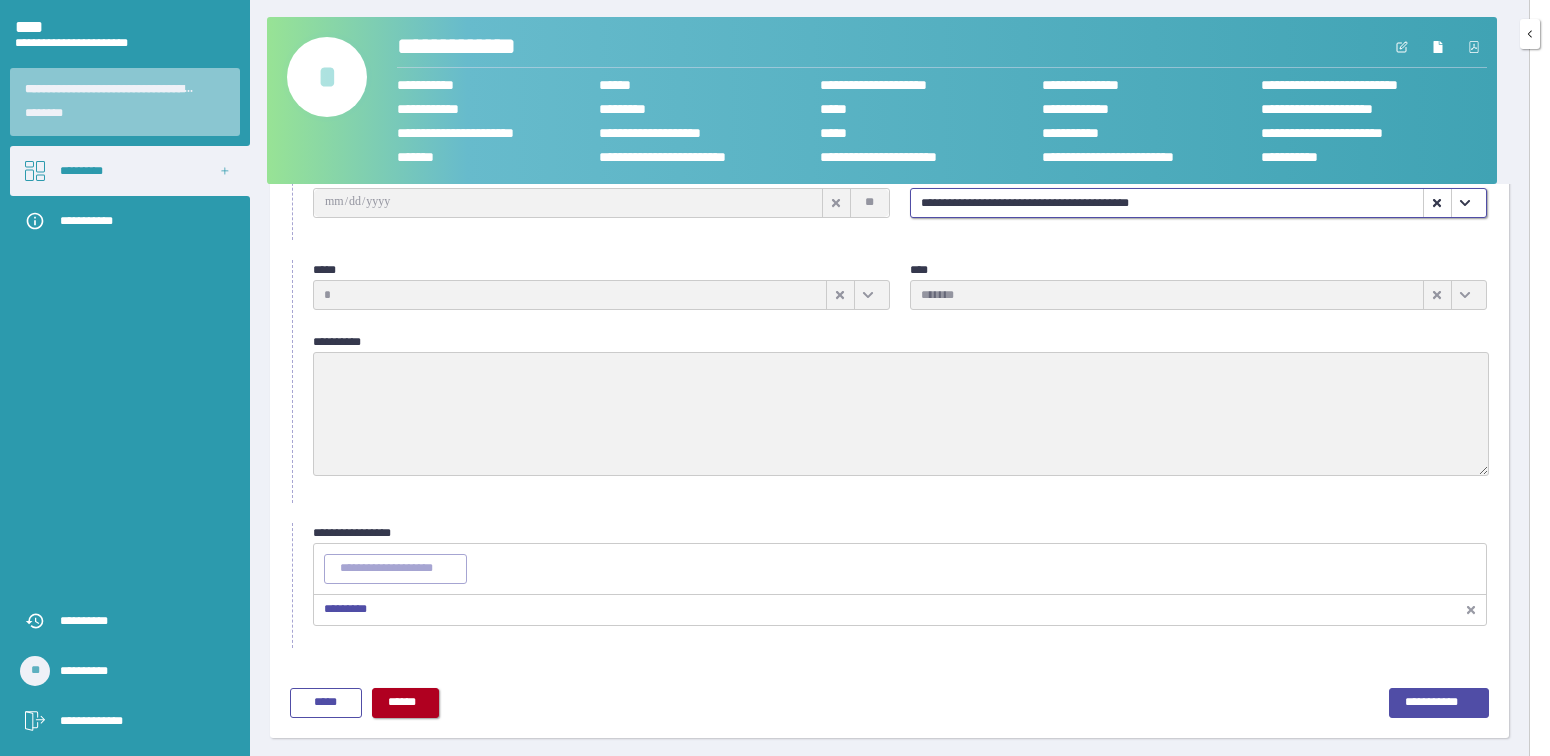 click on "******" at bounding box center (405, 703) 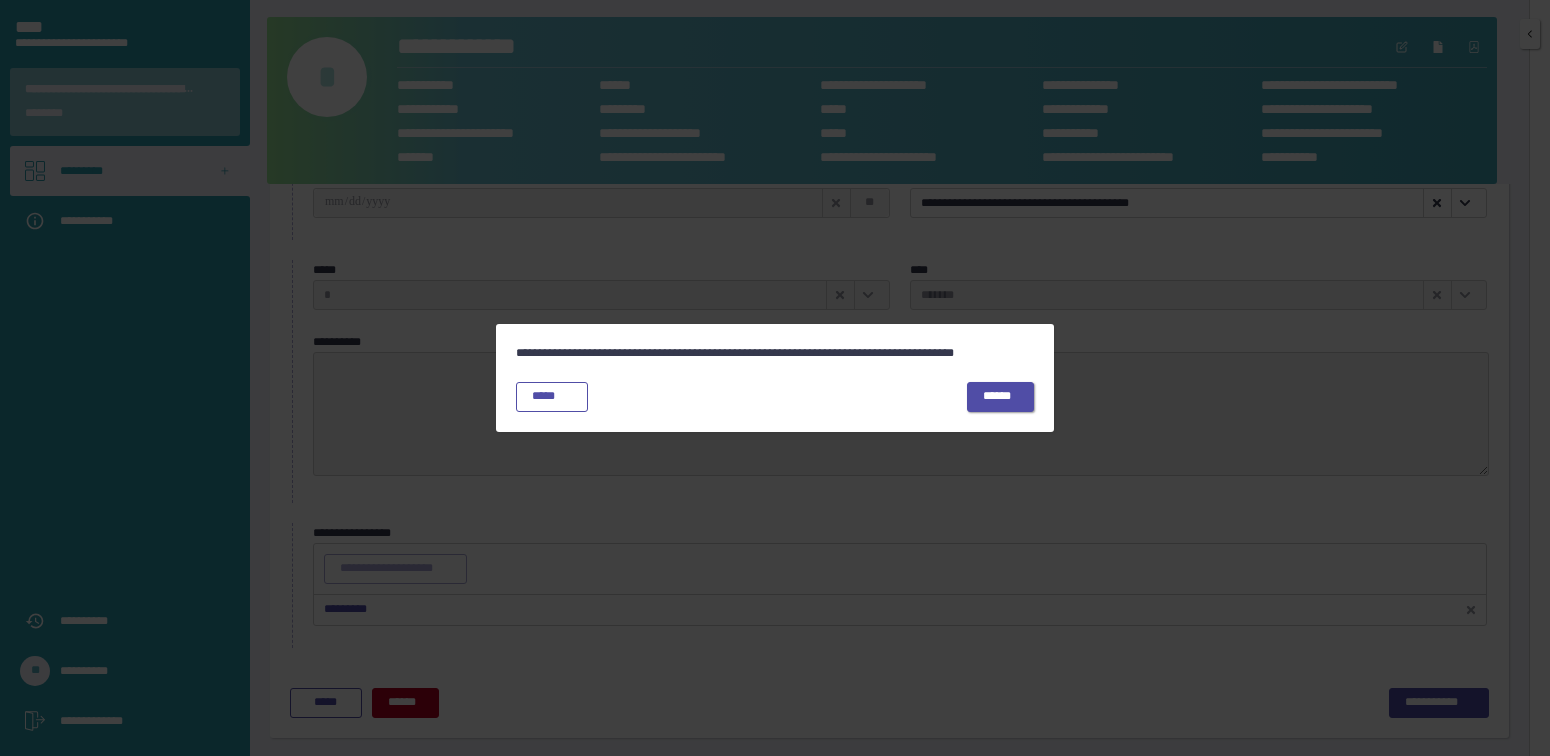 click on "******" at bounding box center [1000, 397] 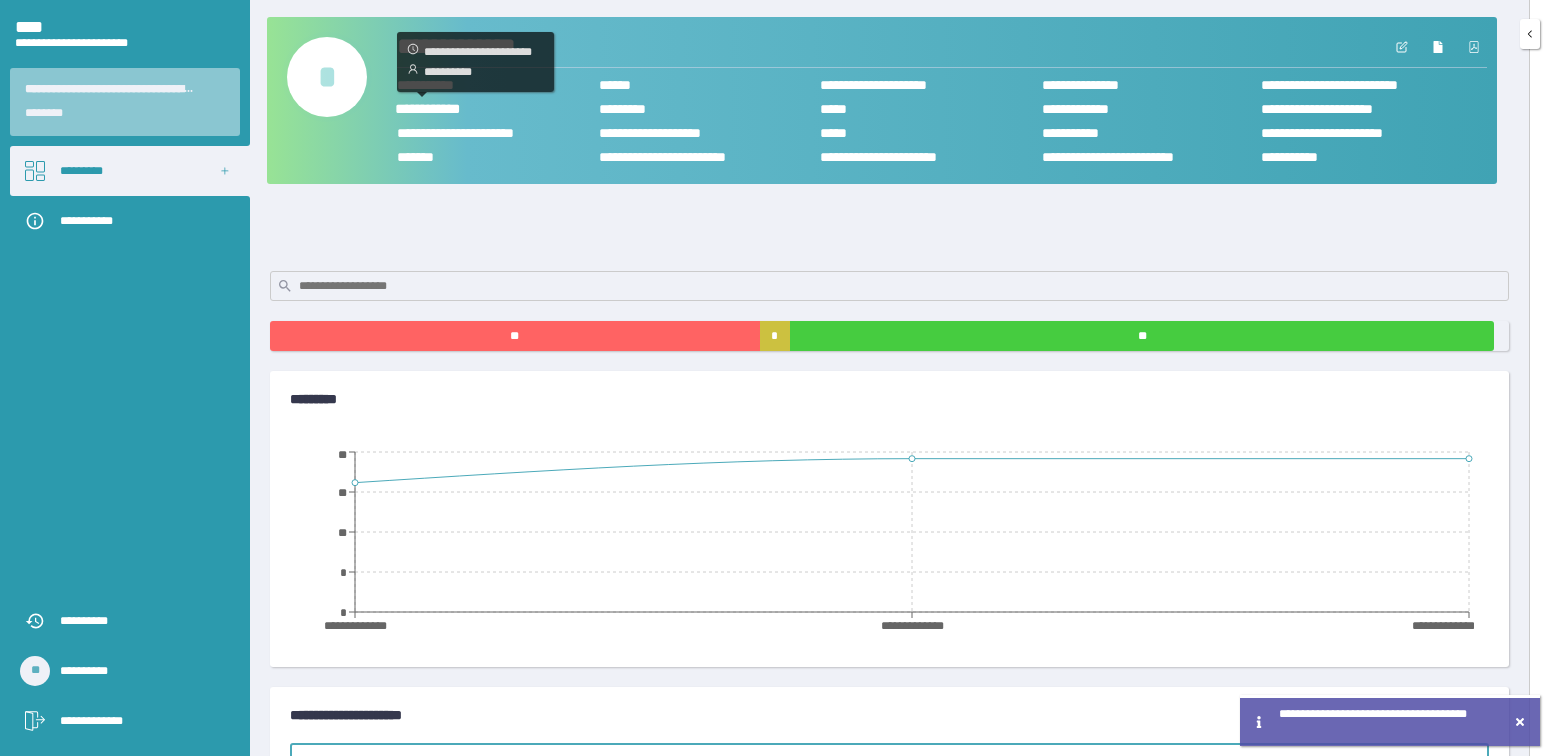 click on "**********" at bounding box center [436, 108] 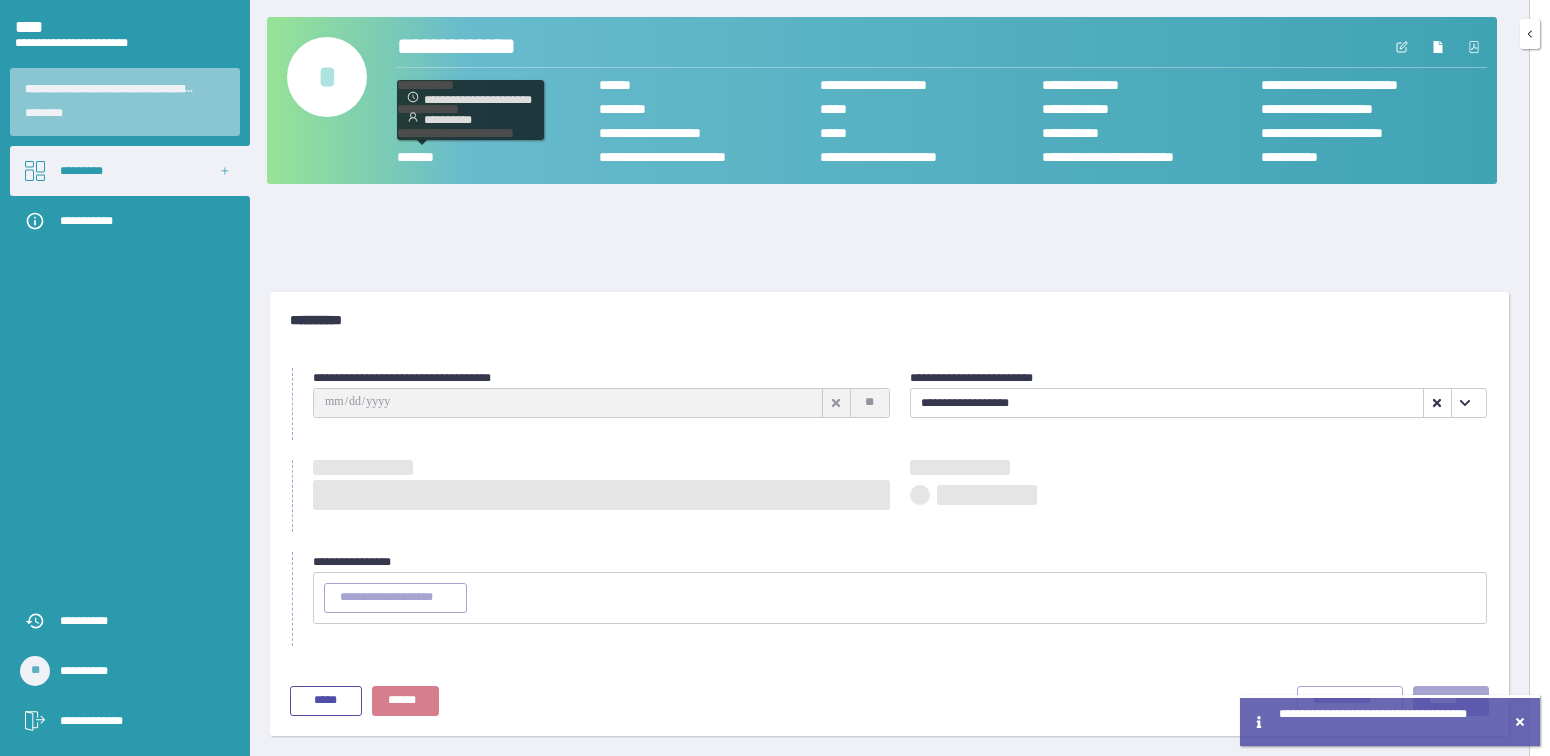 type on "**********" 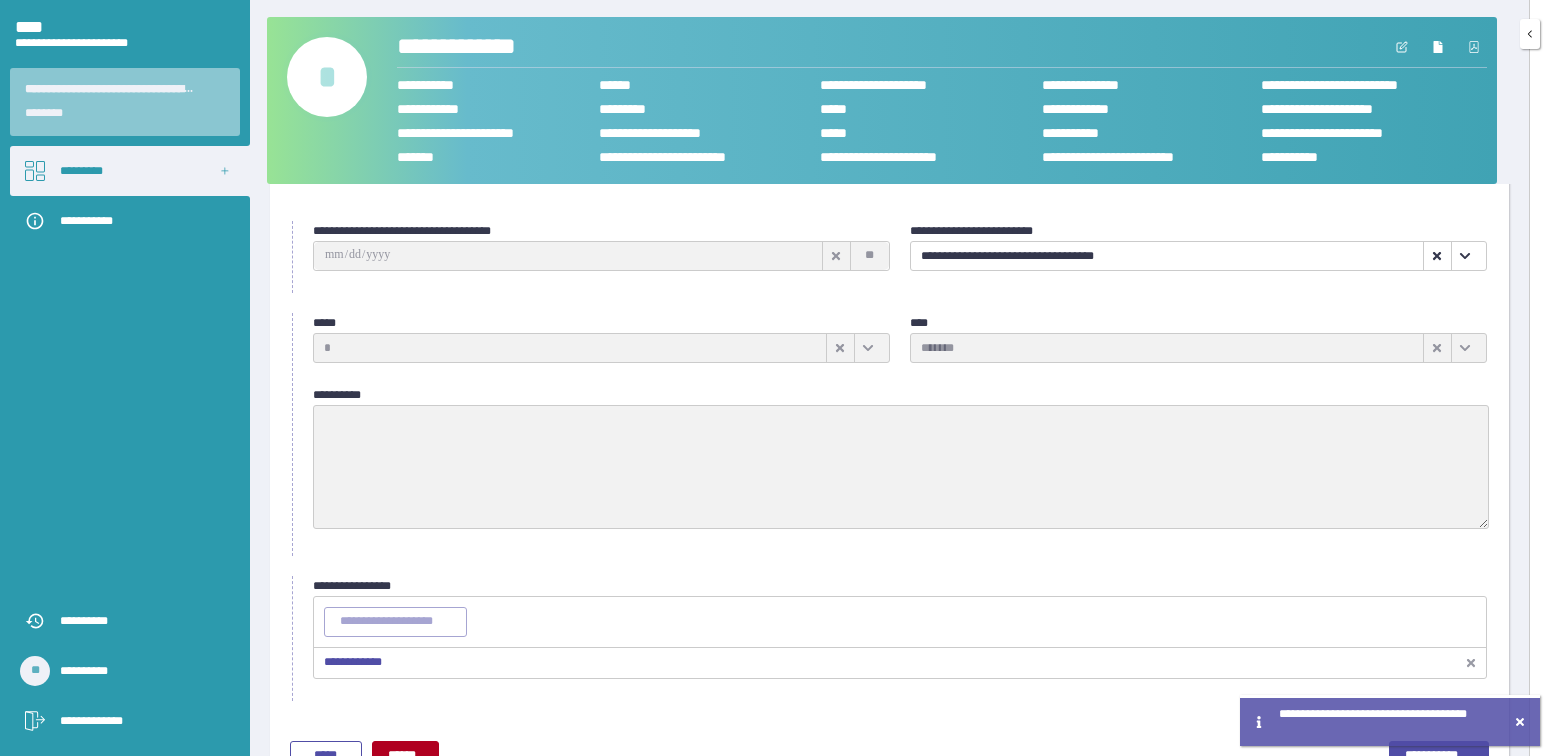 scroll, scrollTop: 230, scrollLeft: 0, axis: vertical 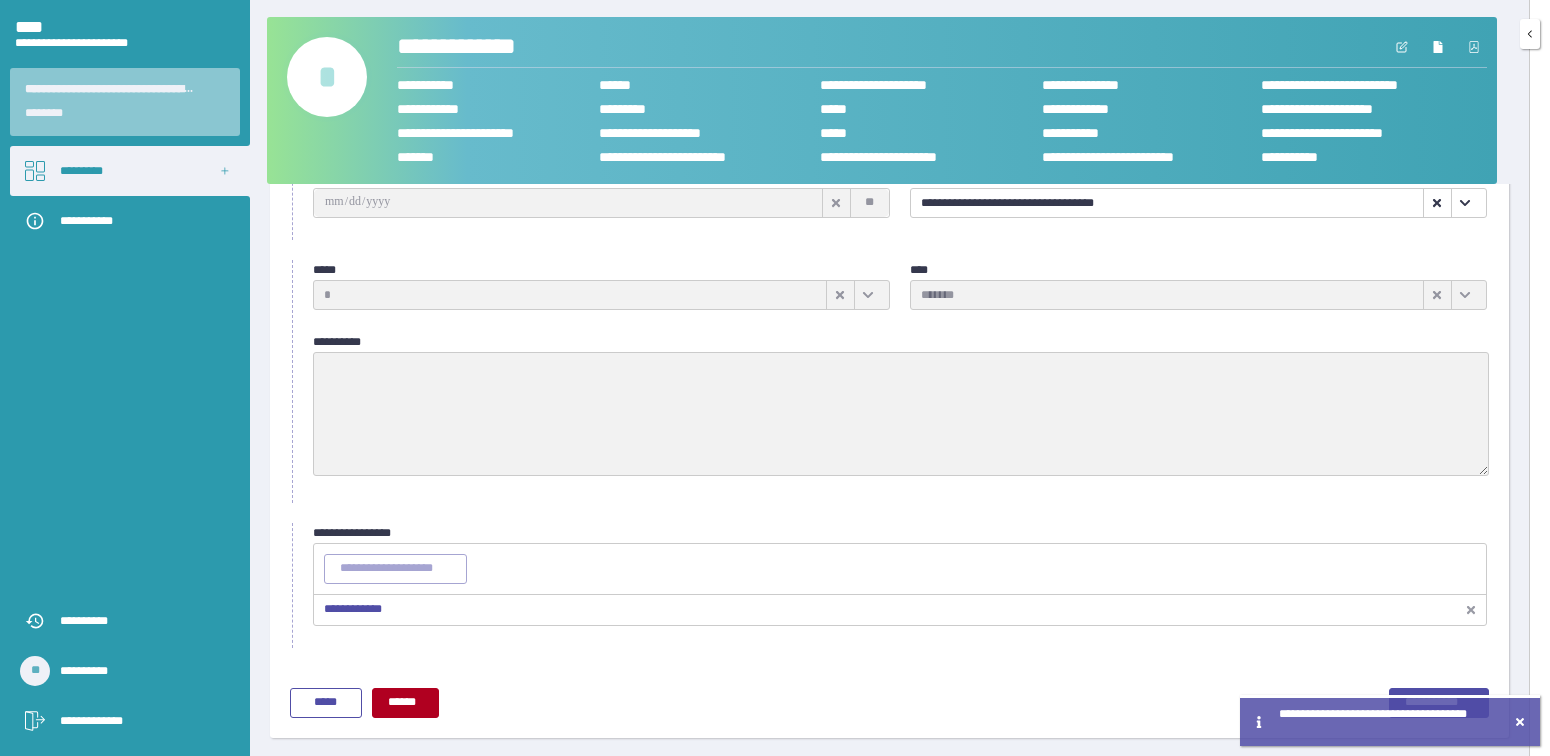 click on "**********" at bounding box center [353, 609] 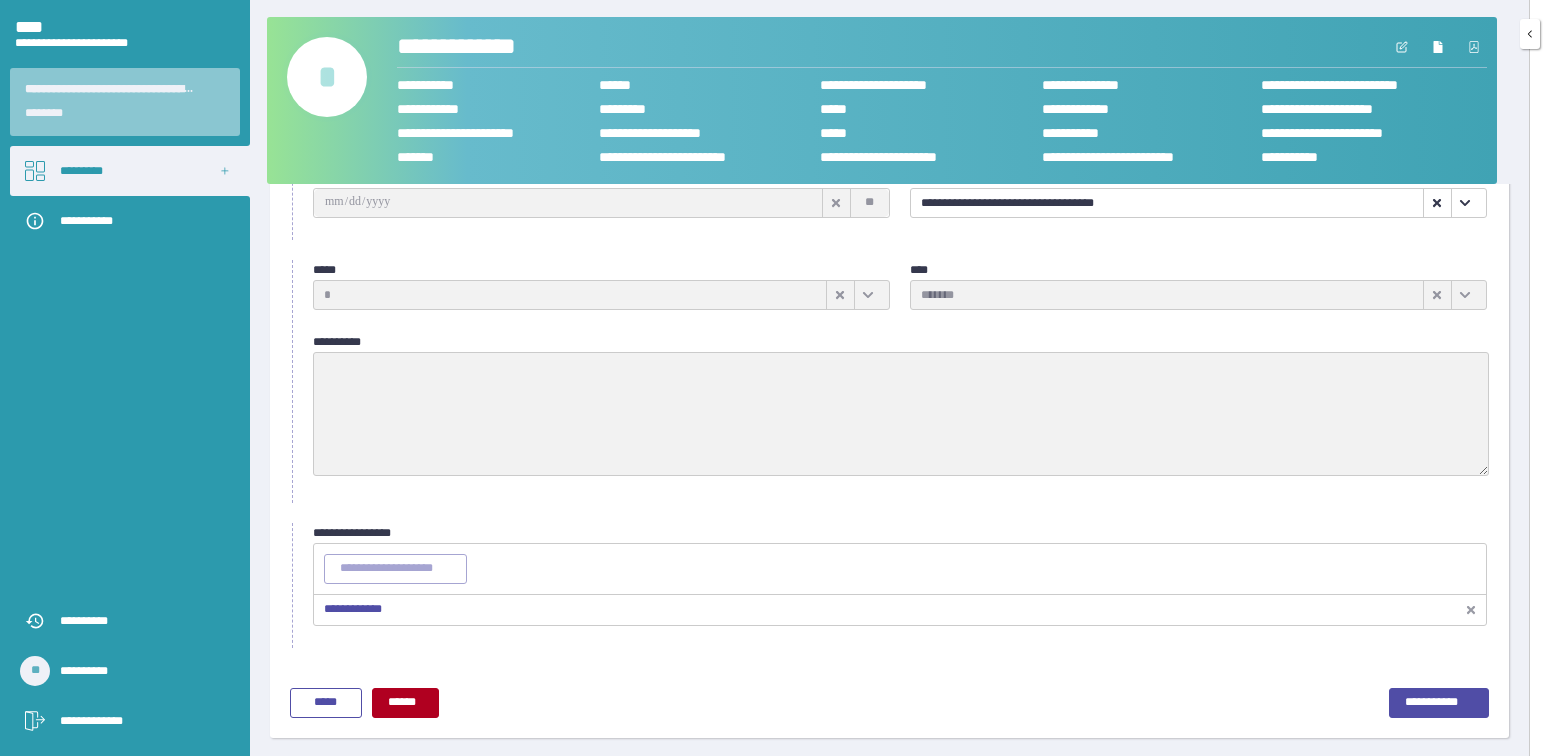 click on "*********" at bounding box center [130, 171] 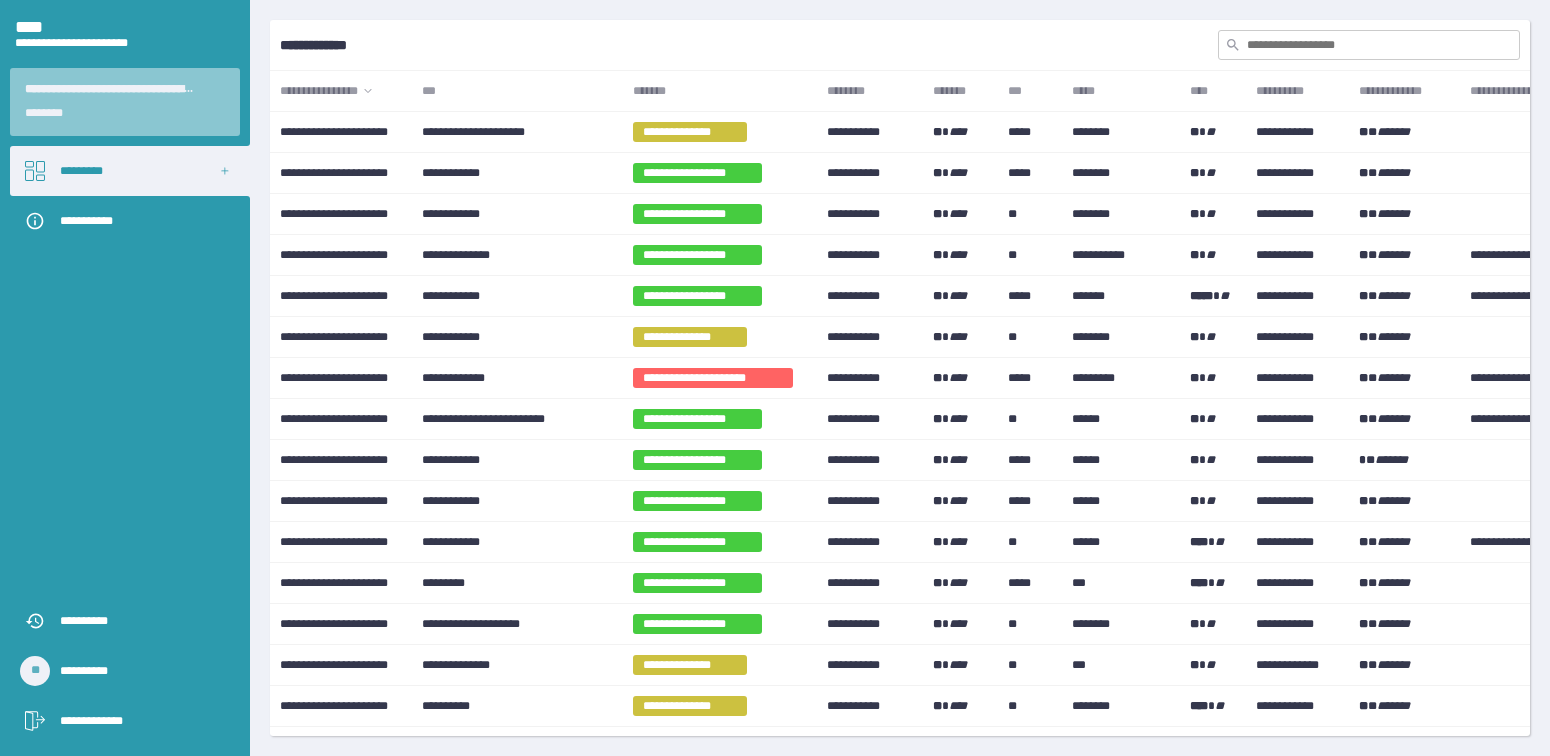 click on "**********" at bounding box center [341, 91] 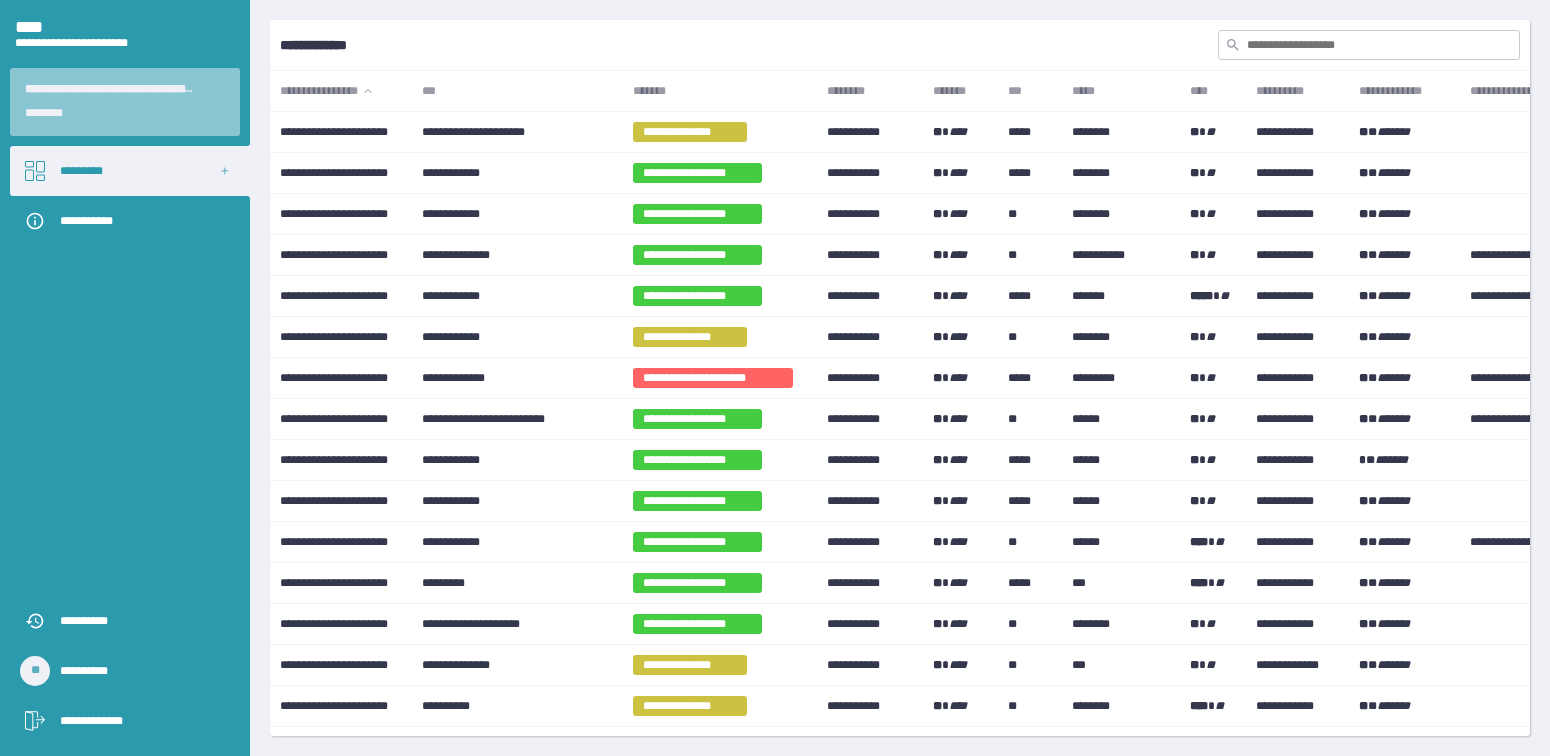 click 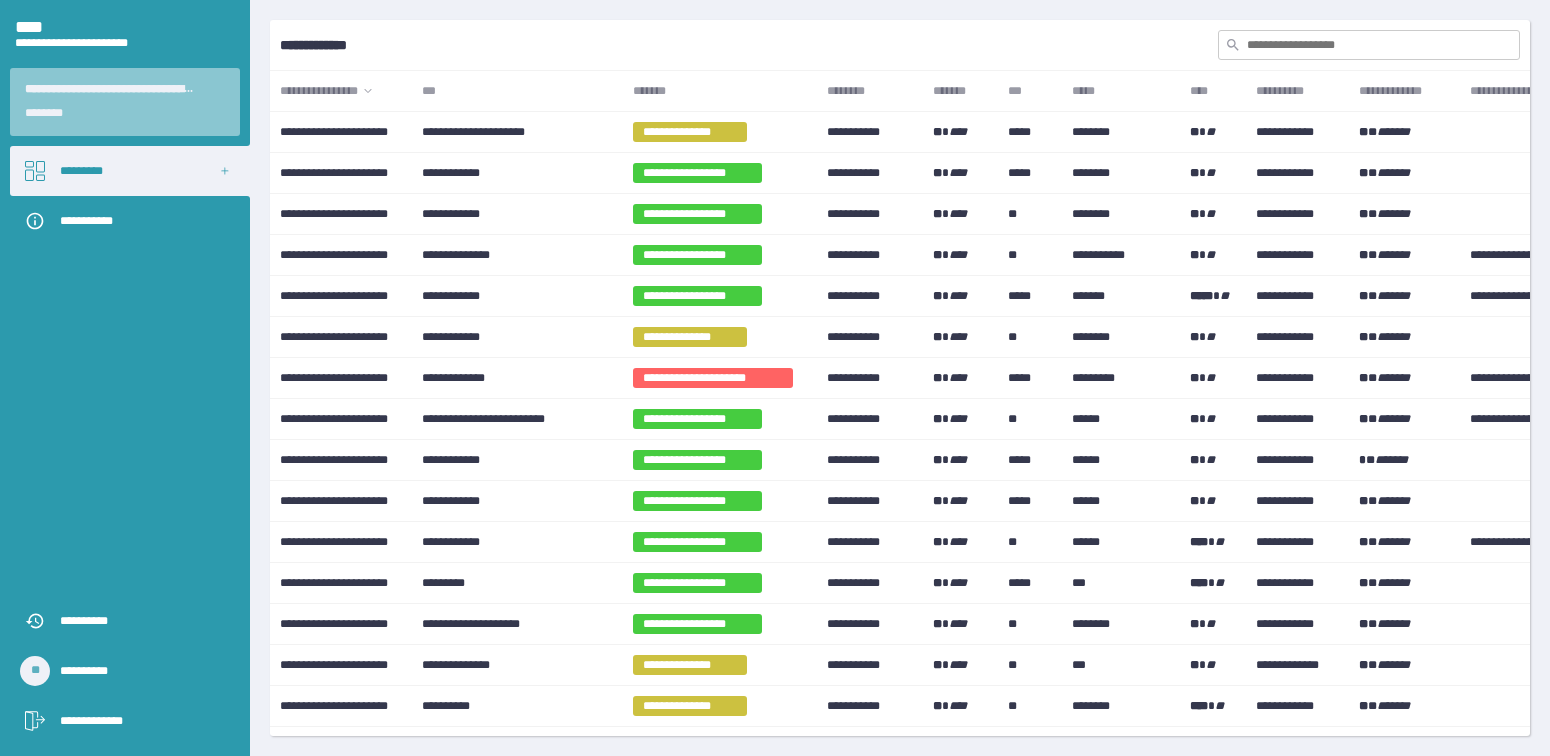 click 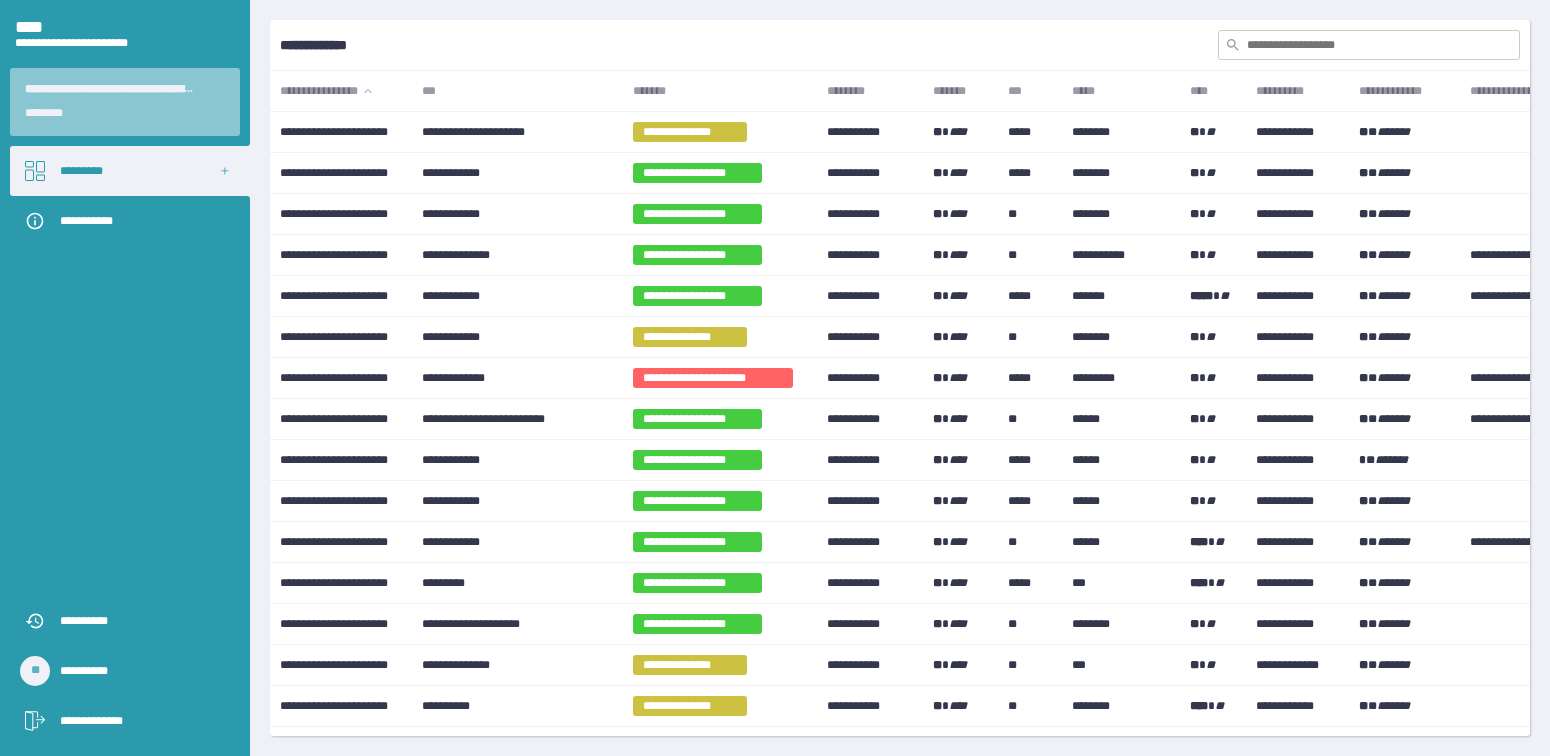 click on "***" at bounding box center (517, 91) 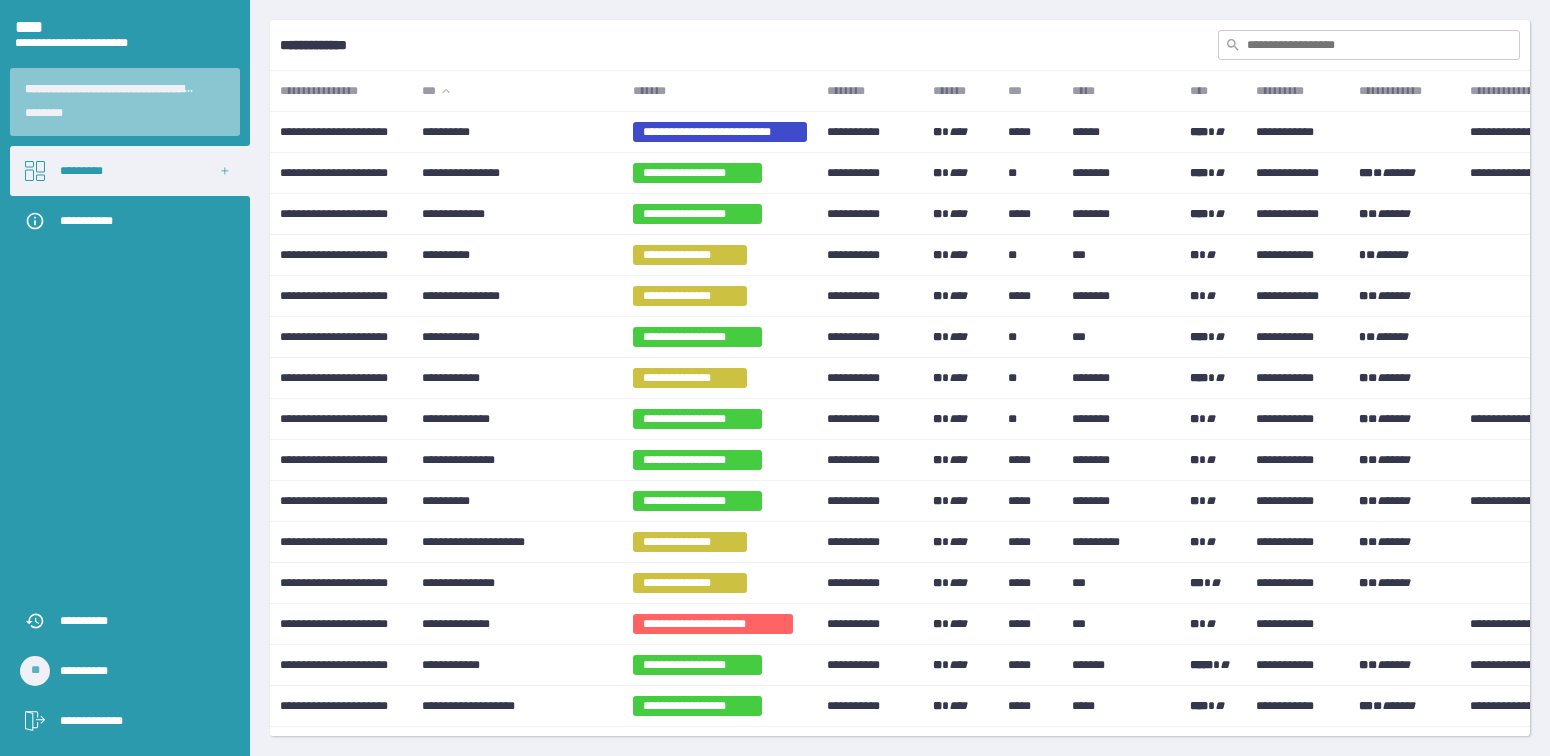 click on "**********" at bounding box center [341, 91] 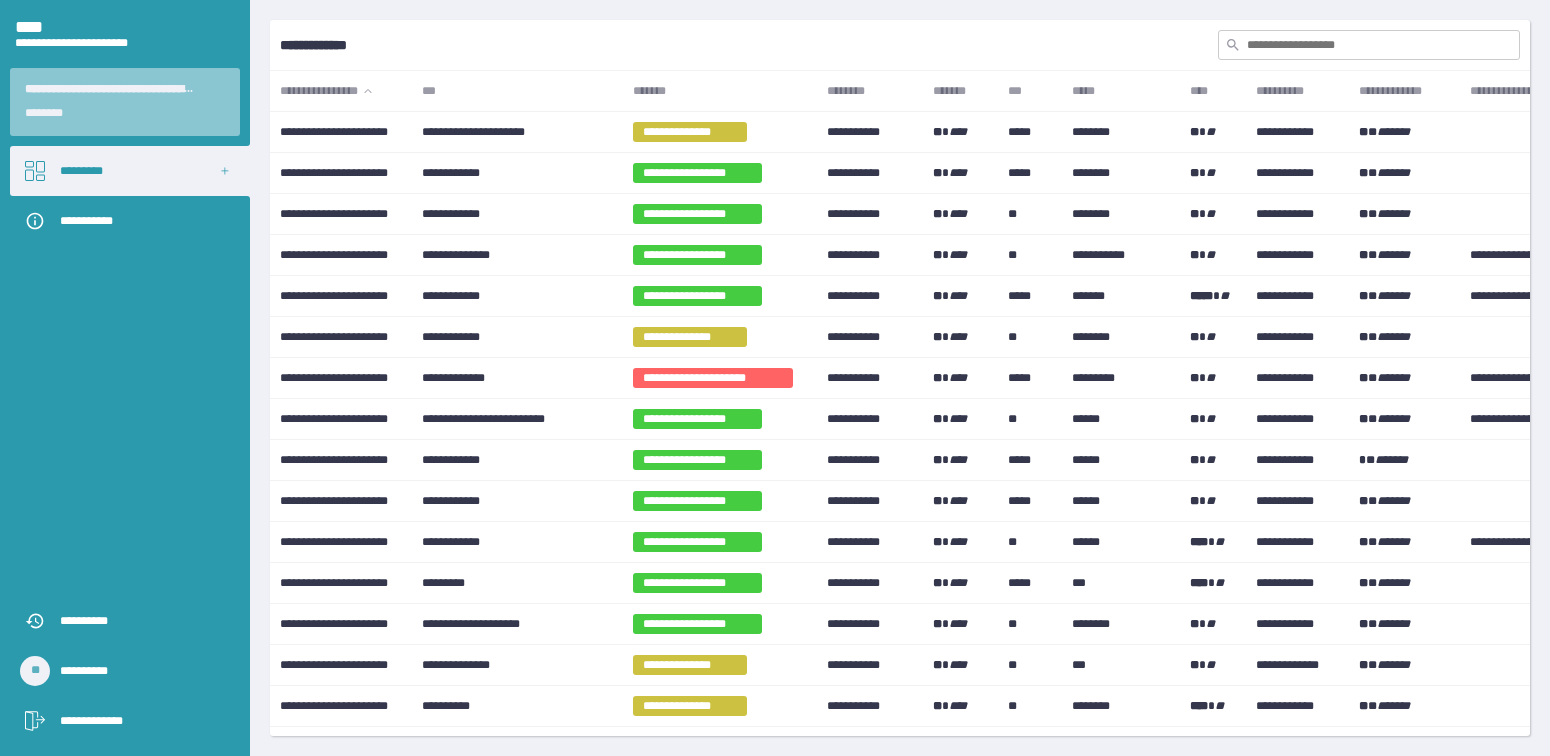click 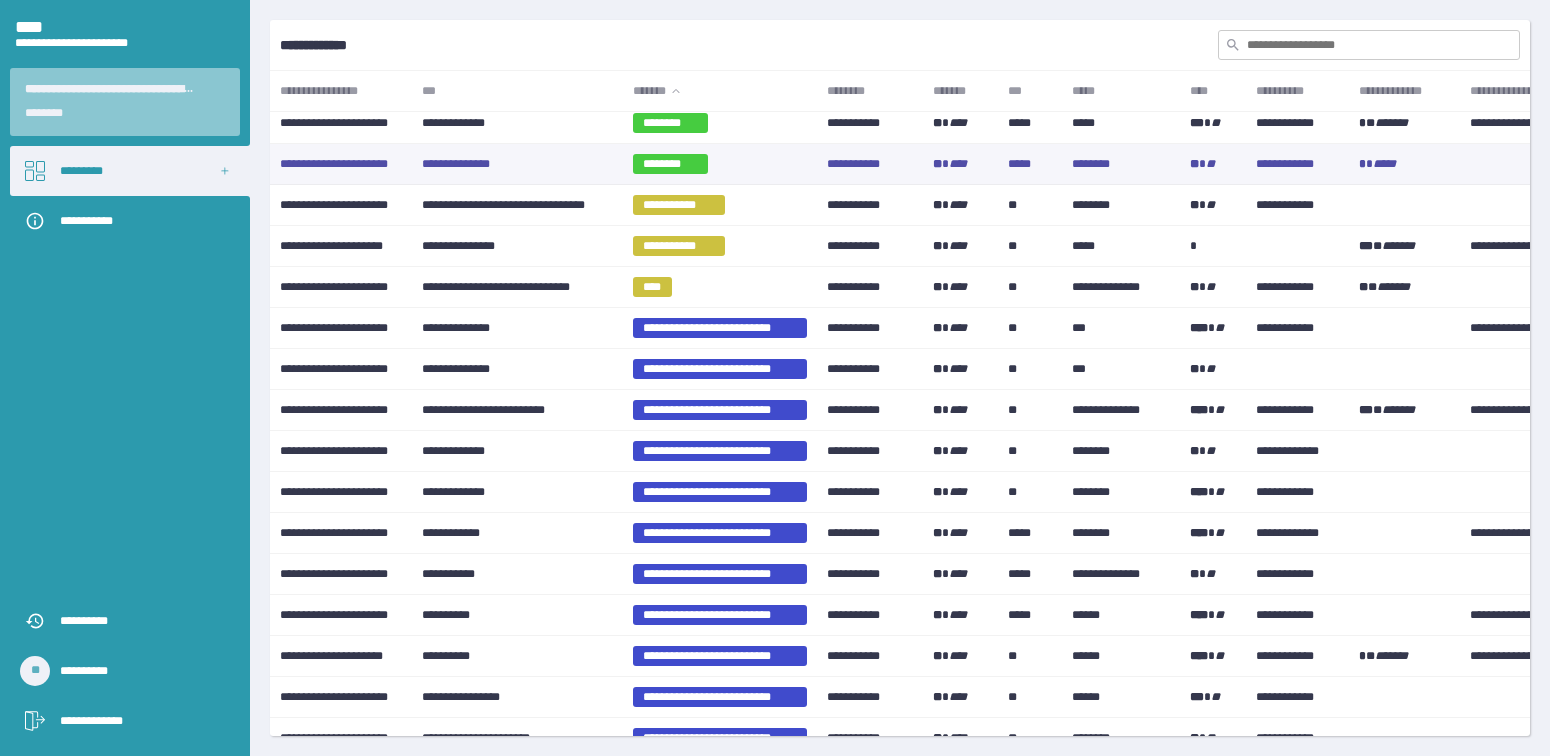scroll, scrollTop: 54, scrollLeft: 0, axis: vertical 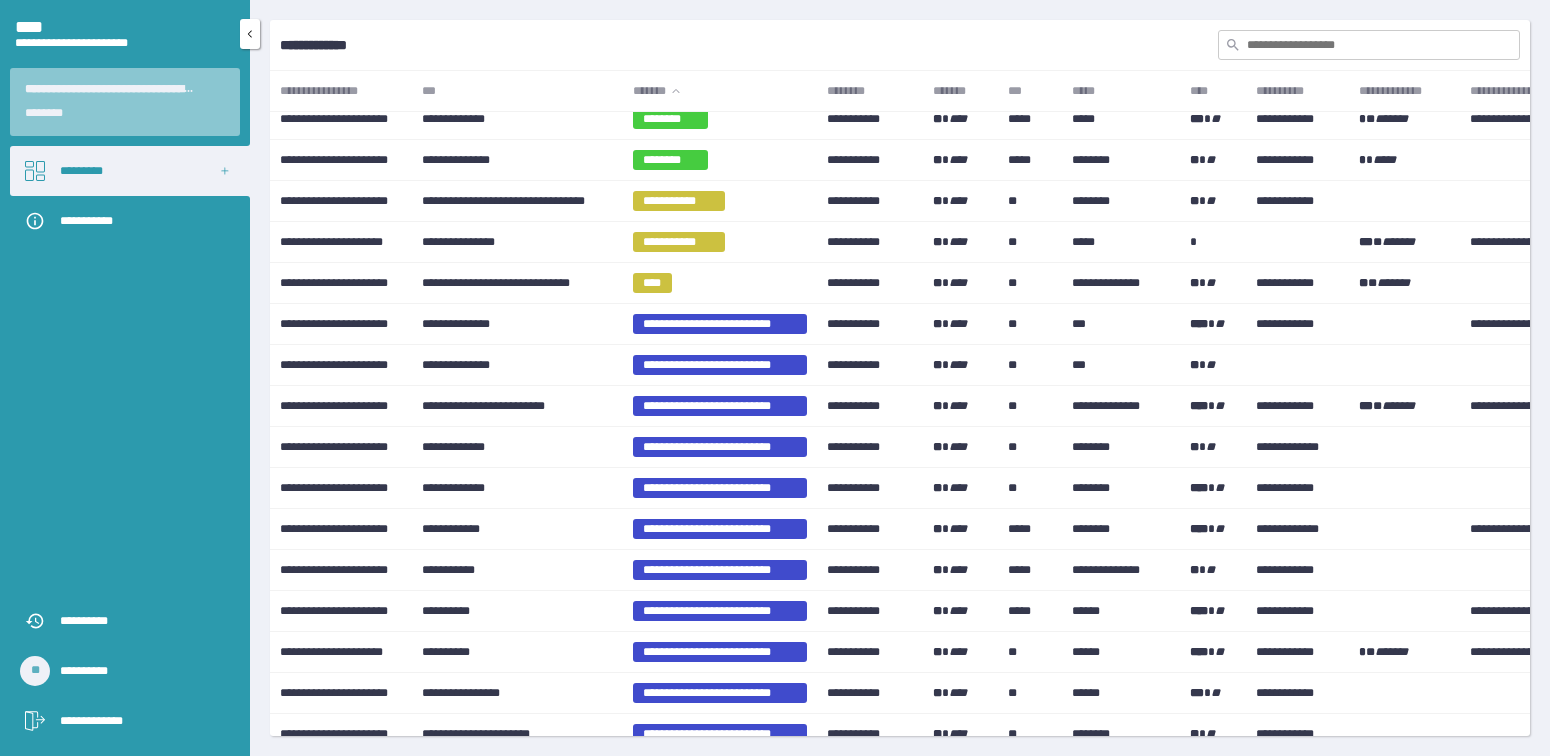 click on "**********" at bounding box center (140, 721) 